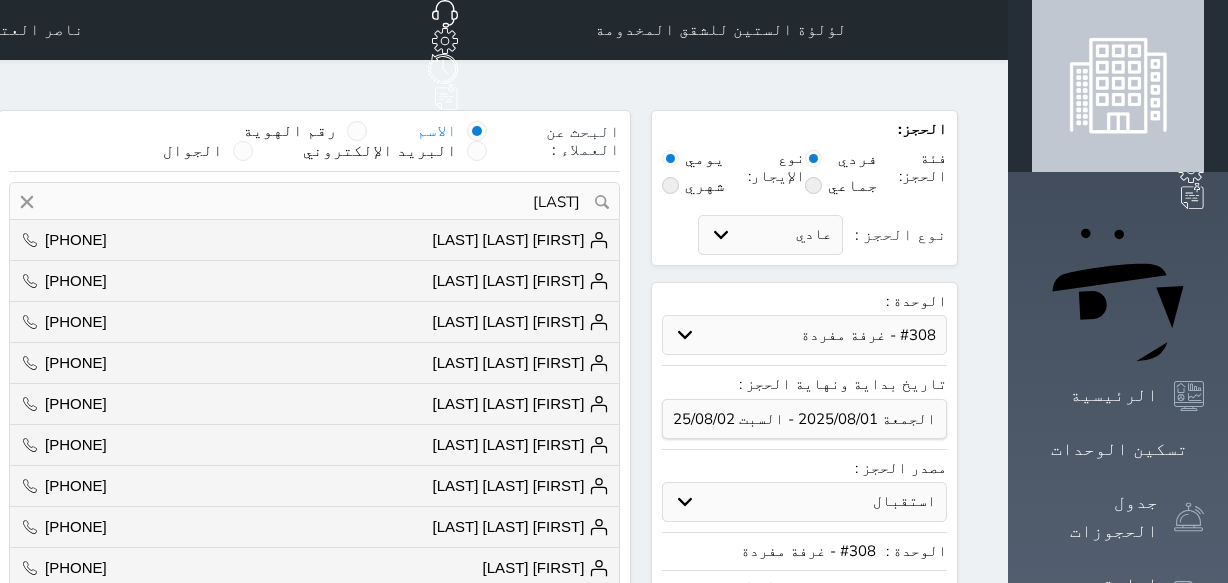 select on "12873" 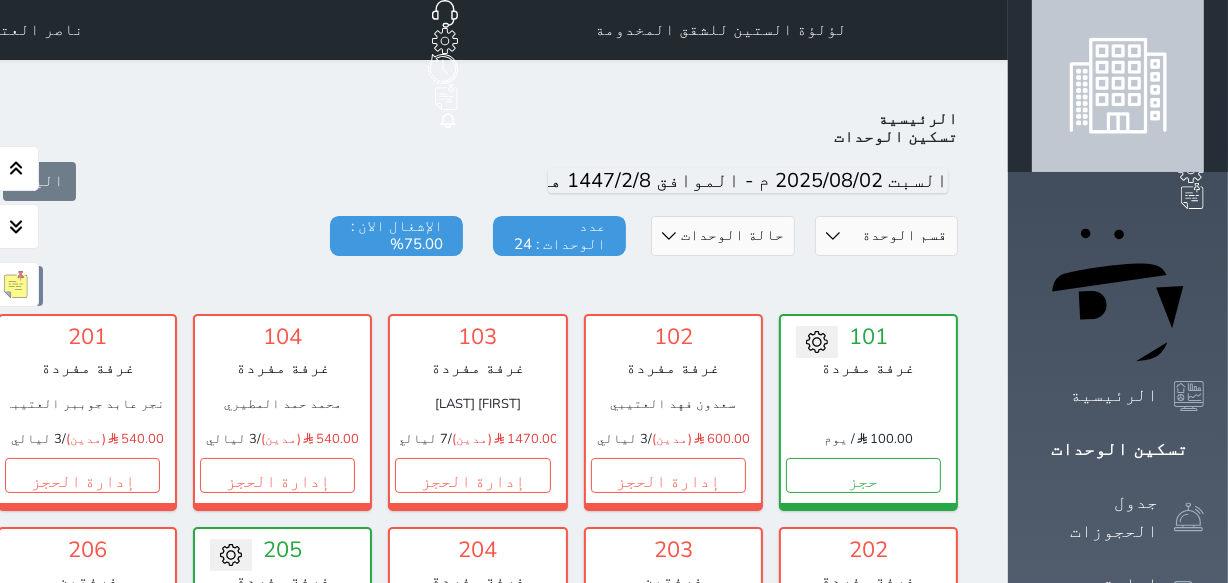 scroll, scrollTop: 78, scrollLeft: 0, axis: vertical 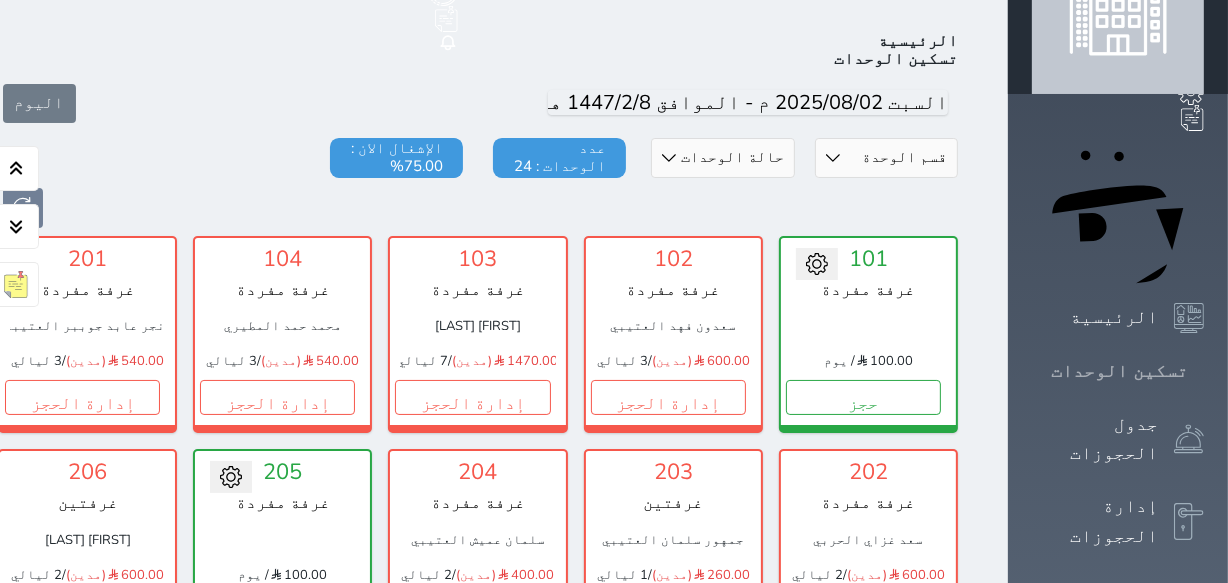 click 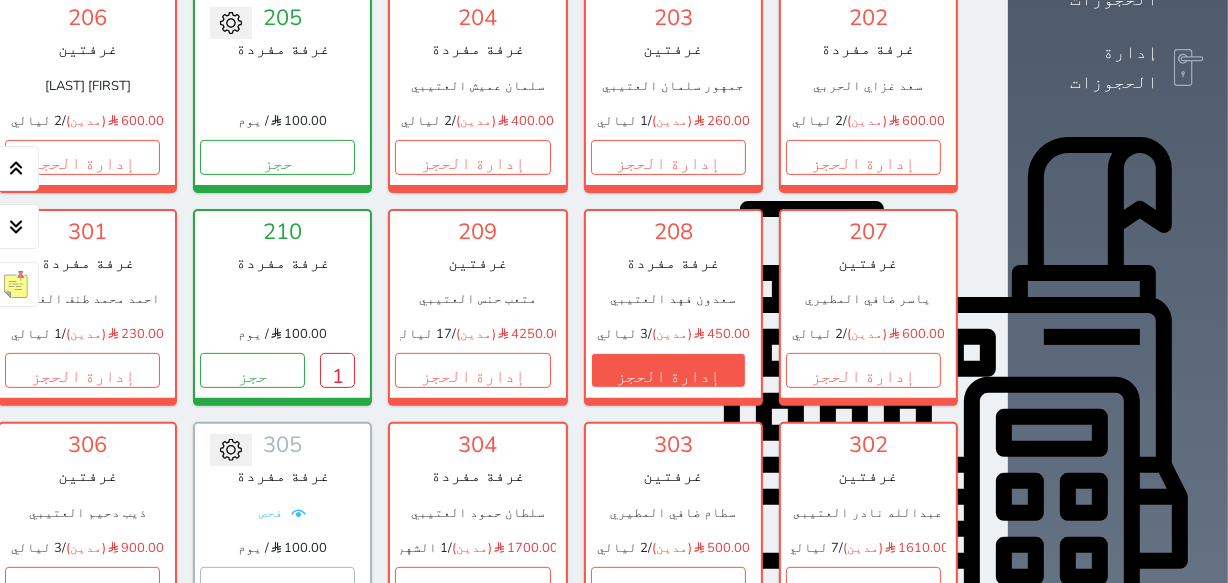 scroll, scrollTop: 714, scrollLeft: 0, axis: vertical 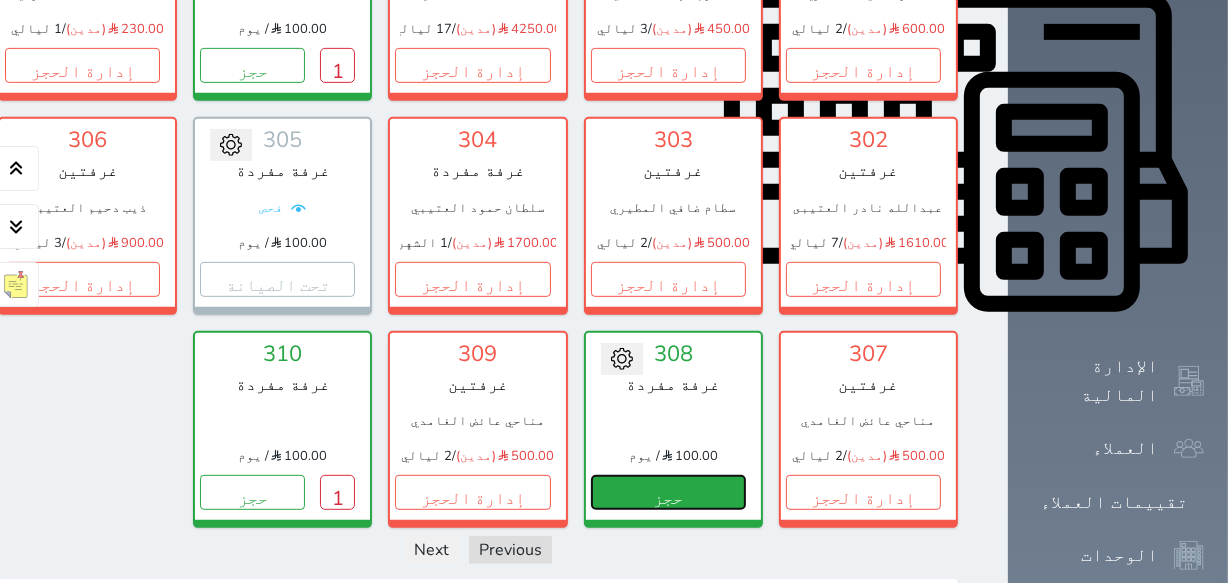 click on "حجز" at bounding box center (668, 492) 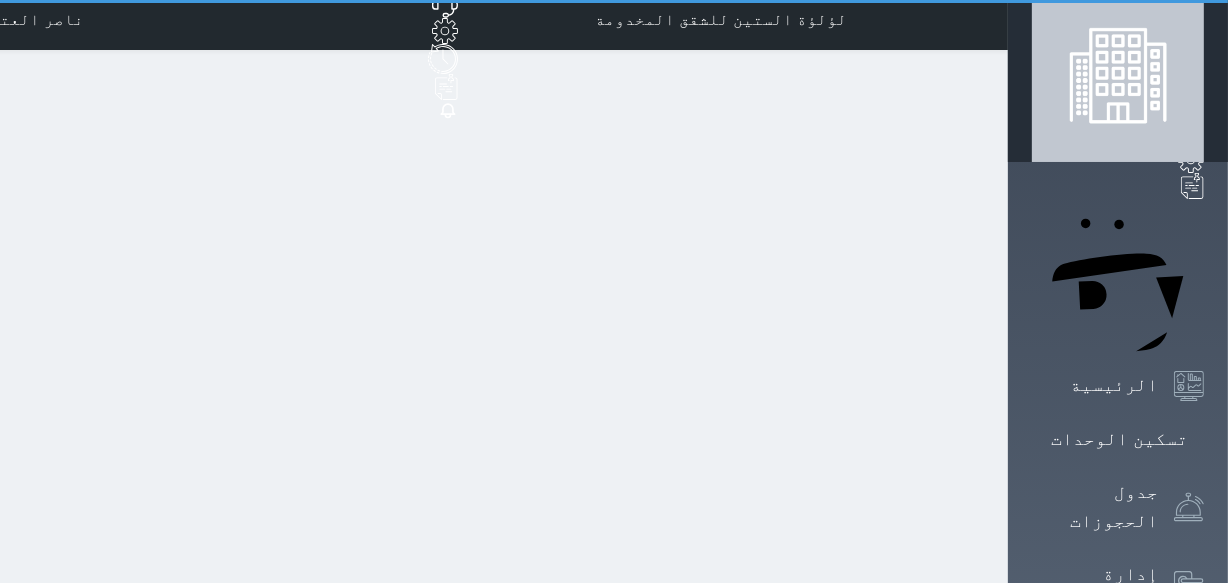 scroll, scrollTop: 0, scrollLeft: 0, axis: both 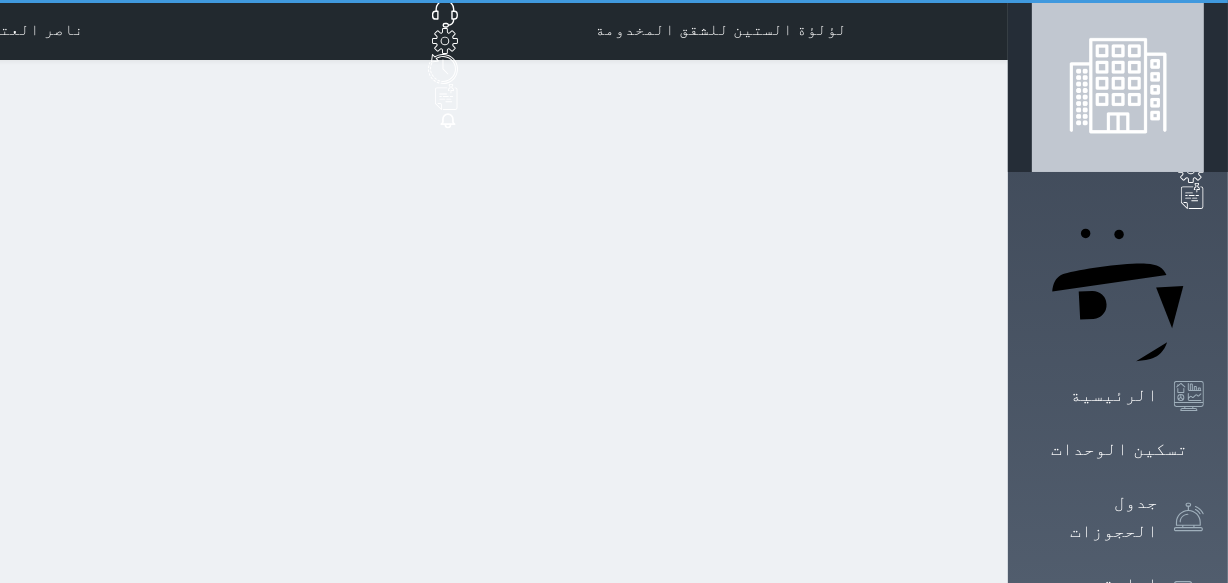 select on "1" 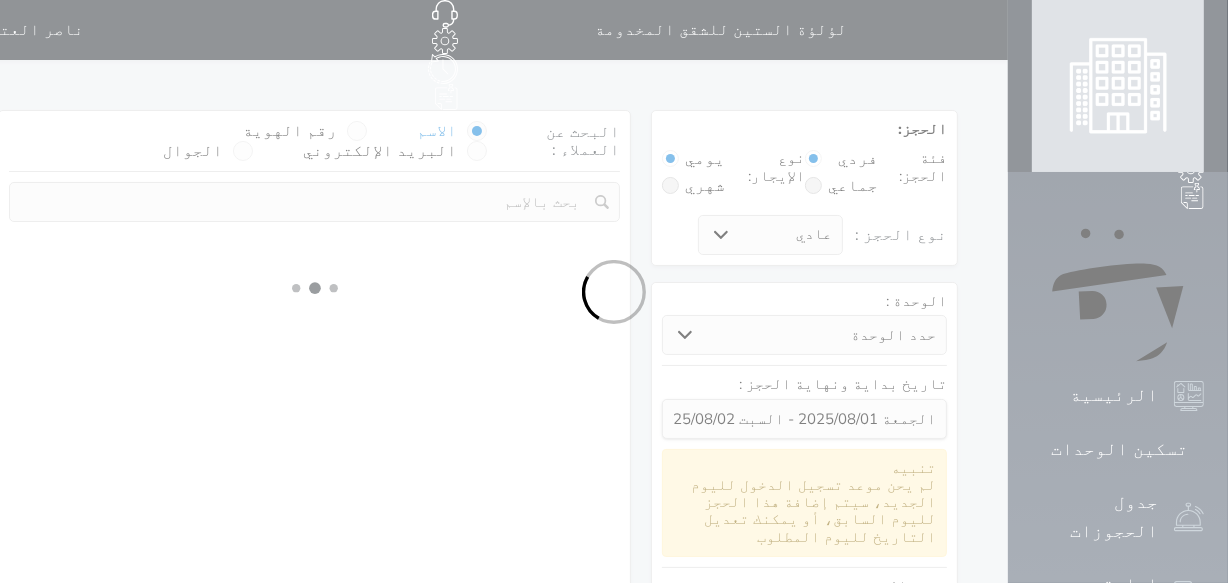 select 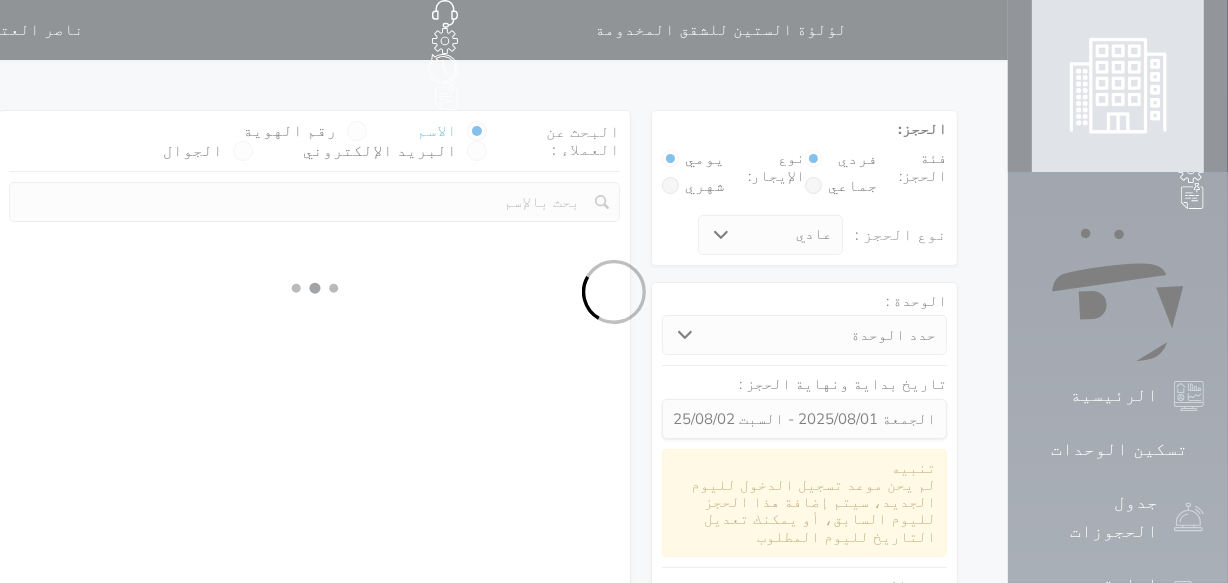 select on "1" 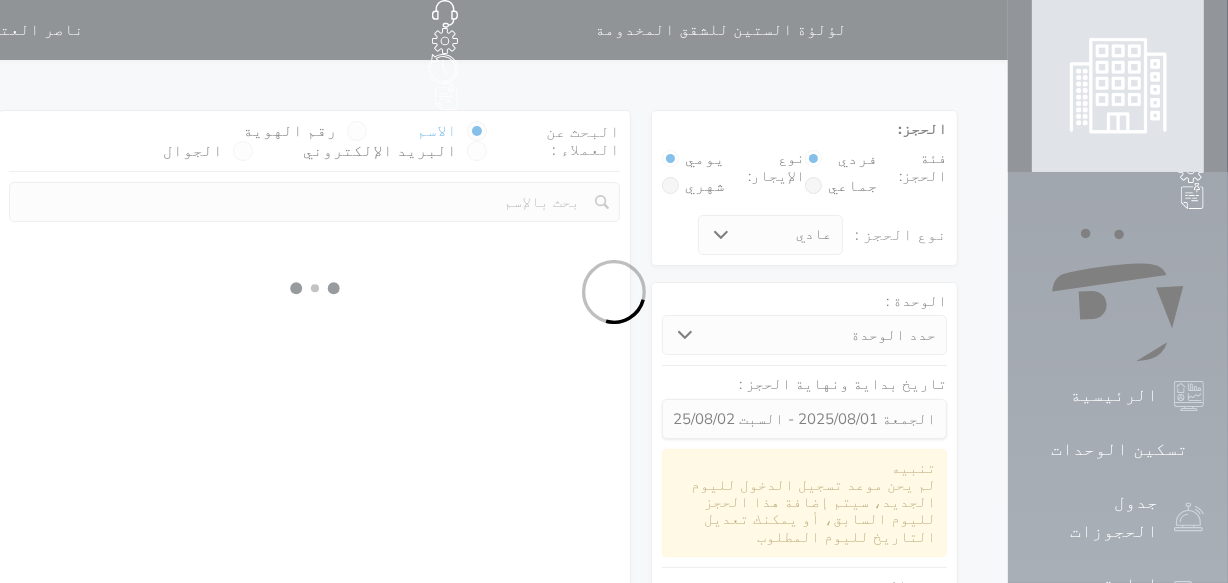select on "113" 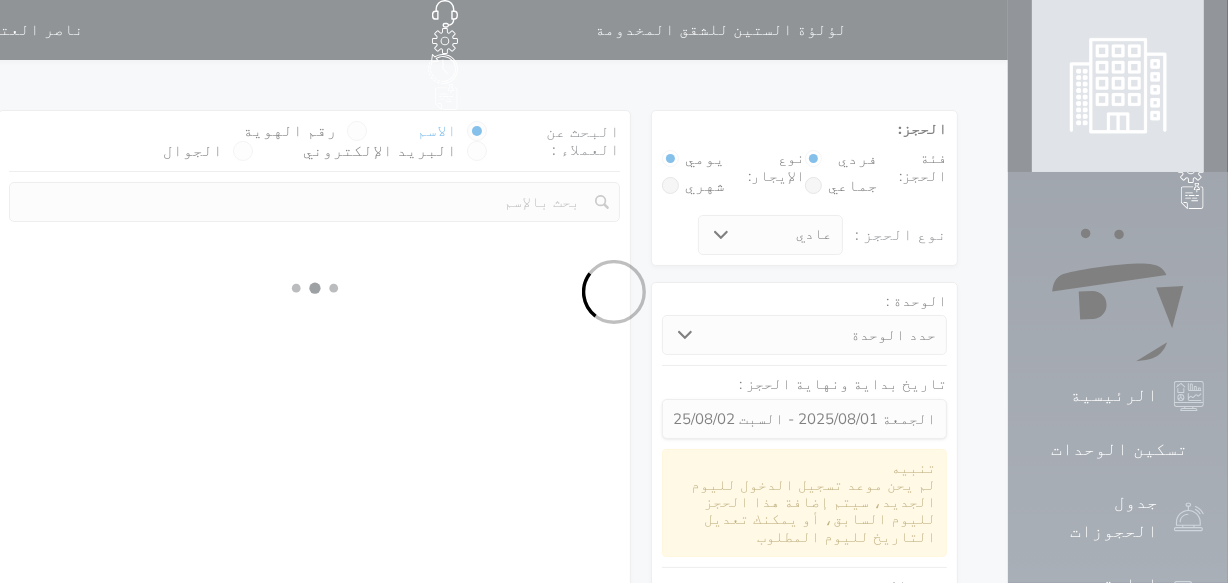 select on "1" 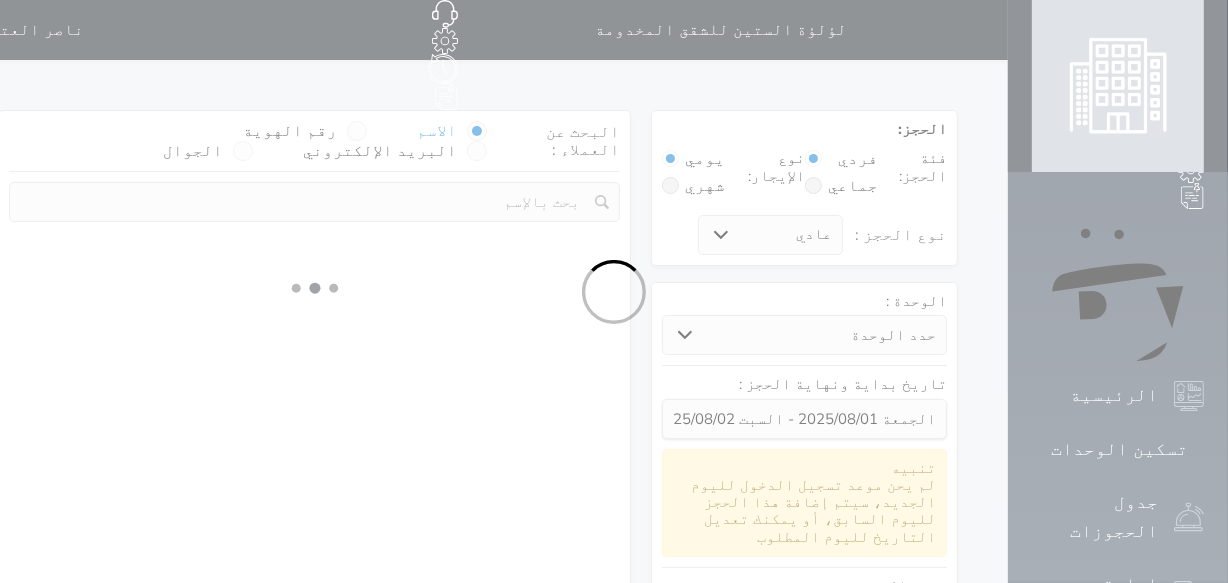 select 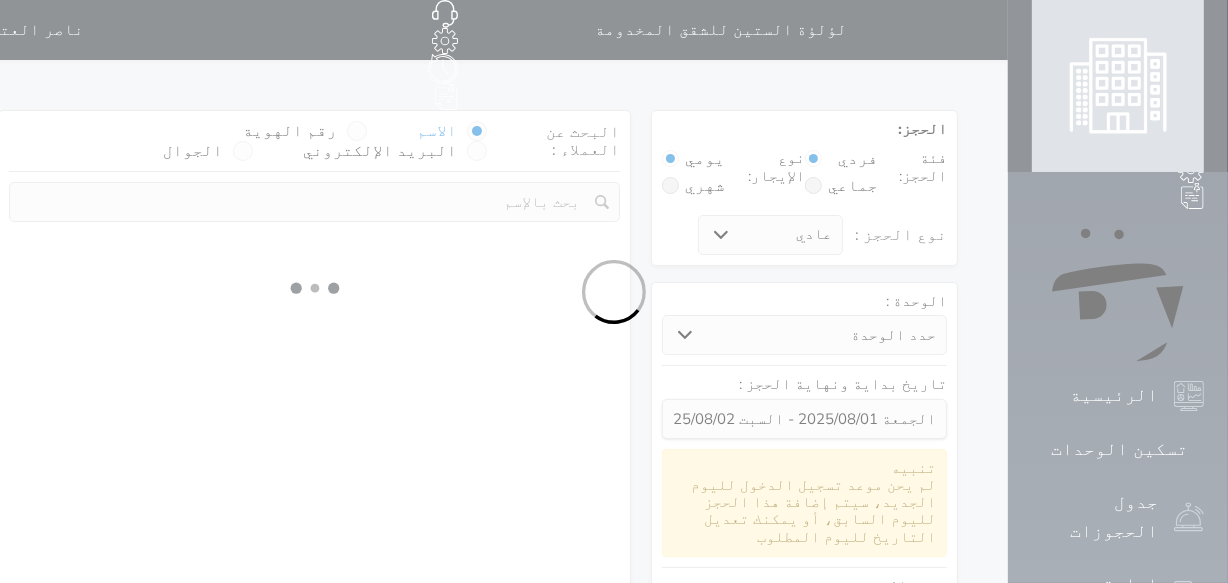 select on "7" 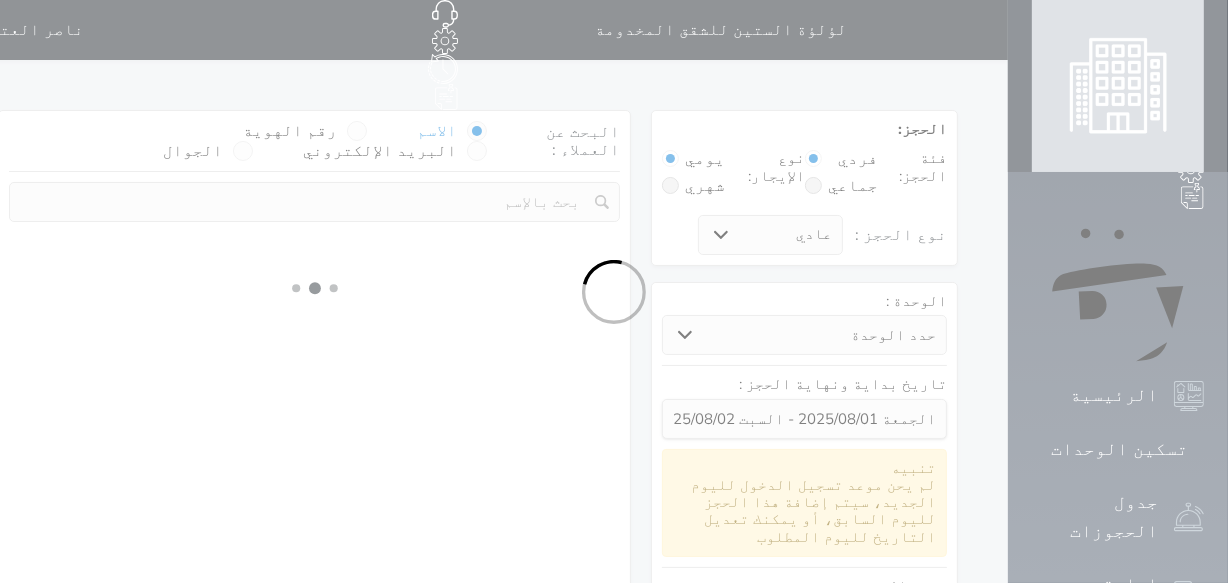 select 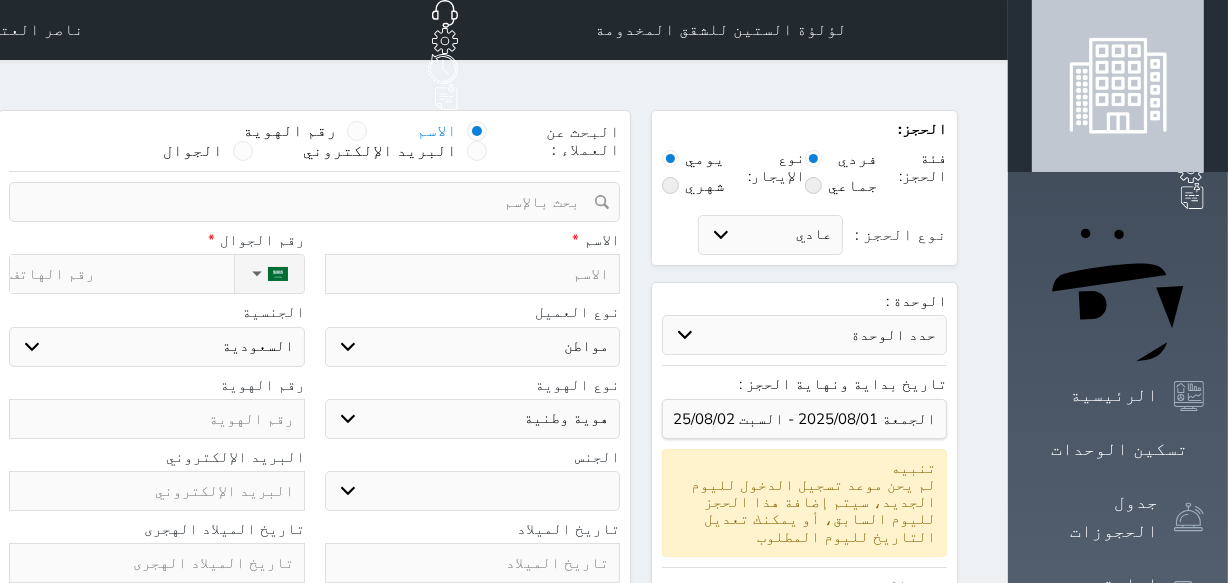 select 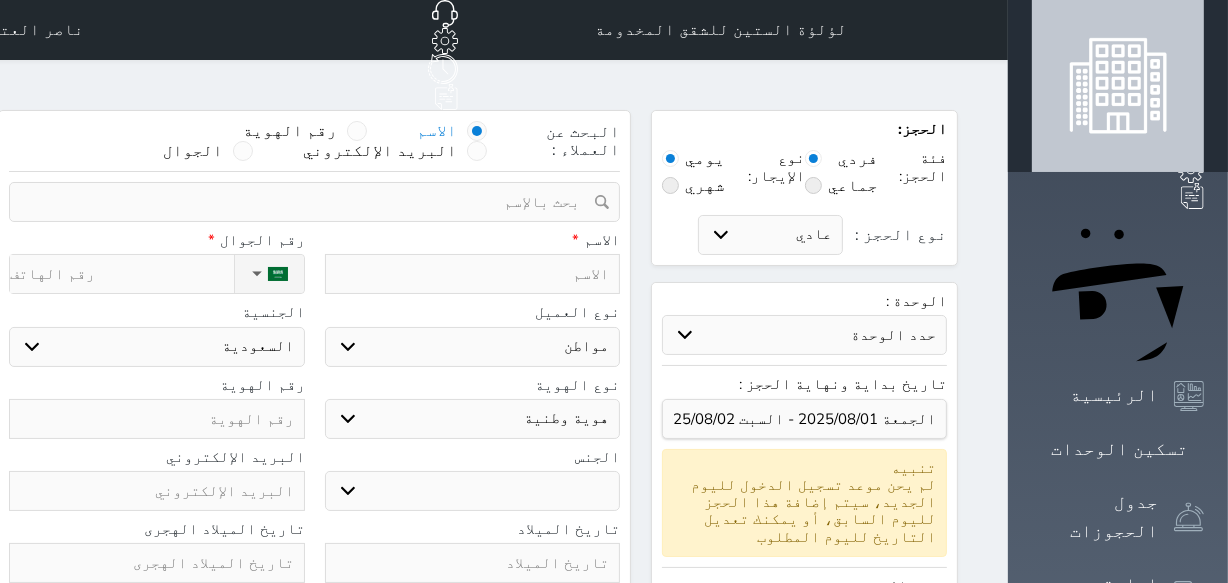 select 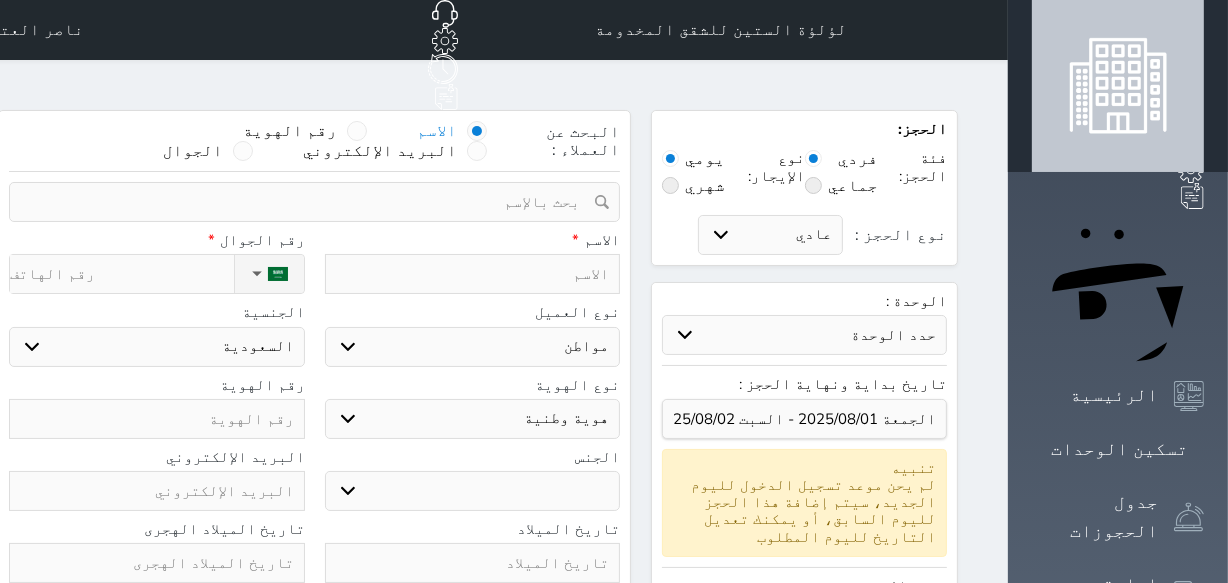 select 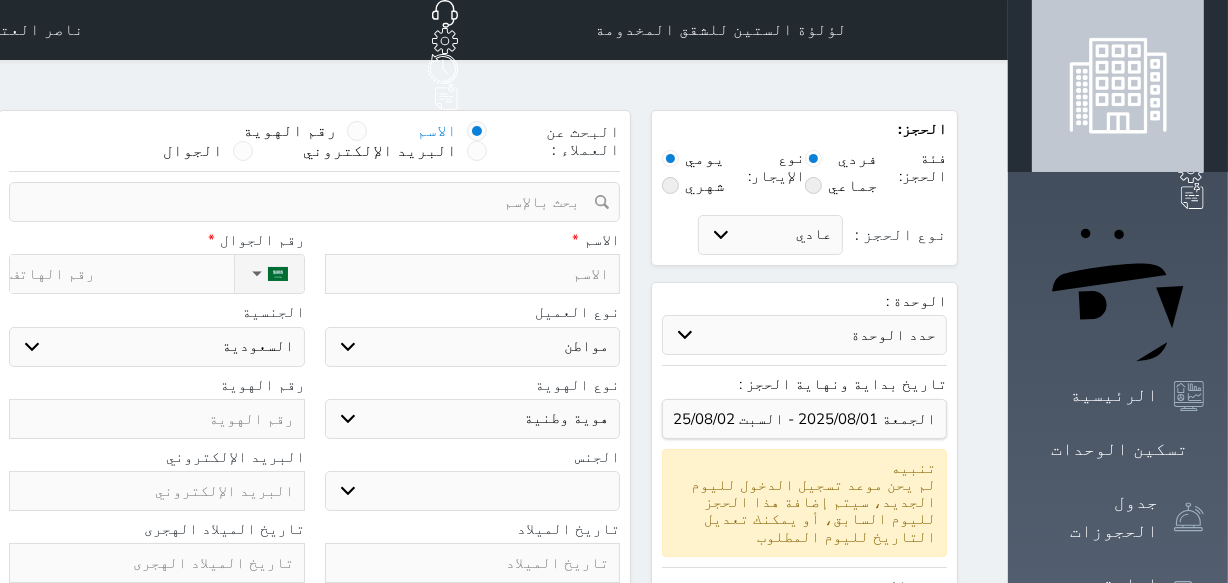select 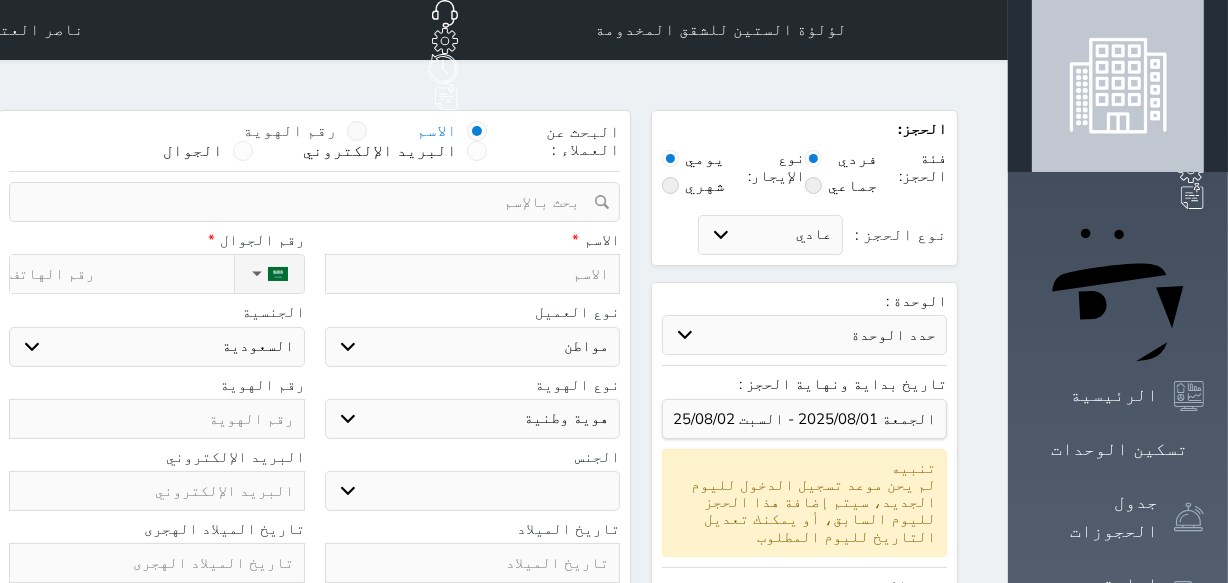 click at bounding box center [357, 131] 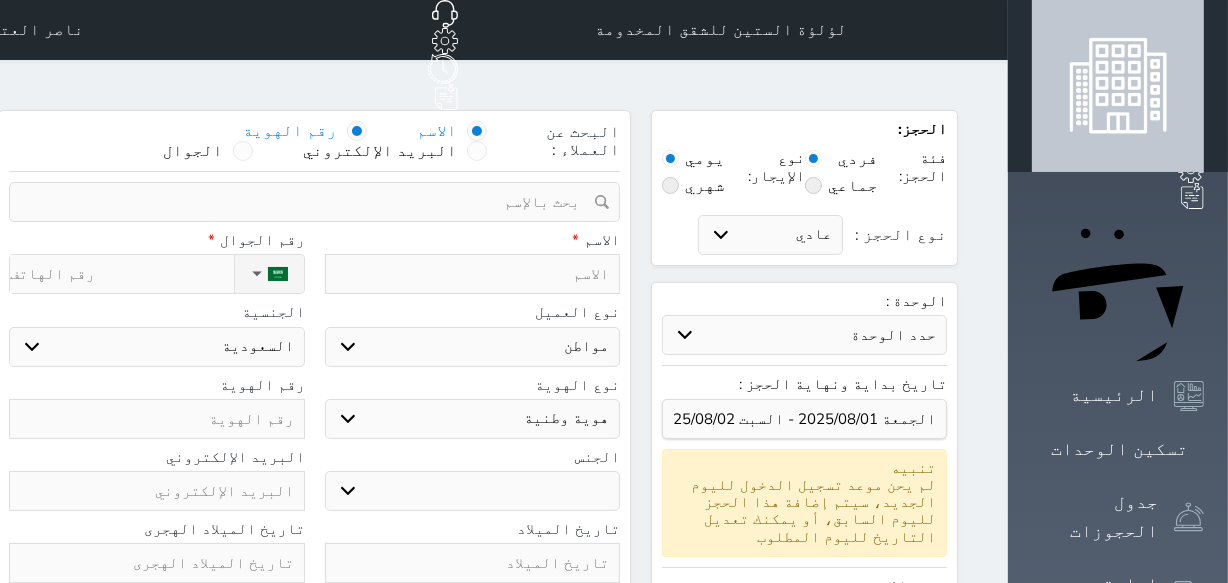 select 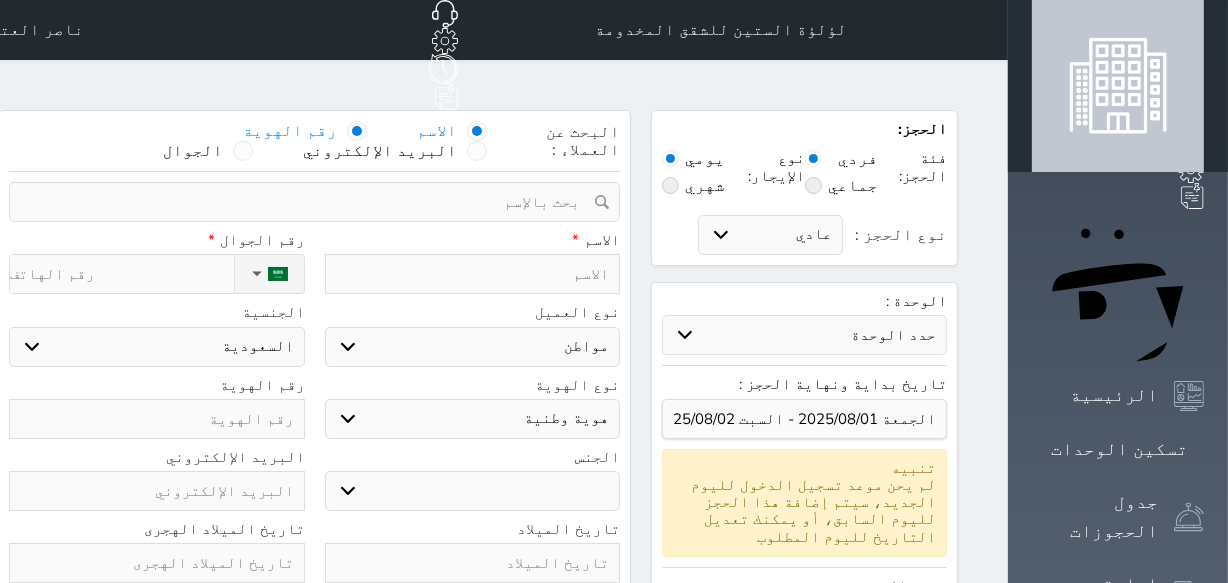 select 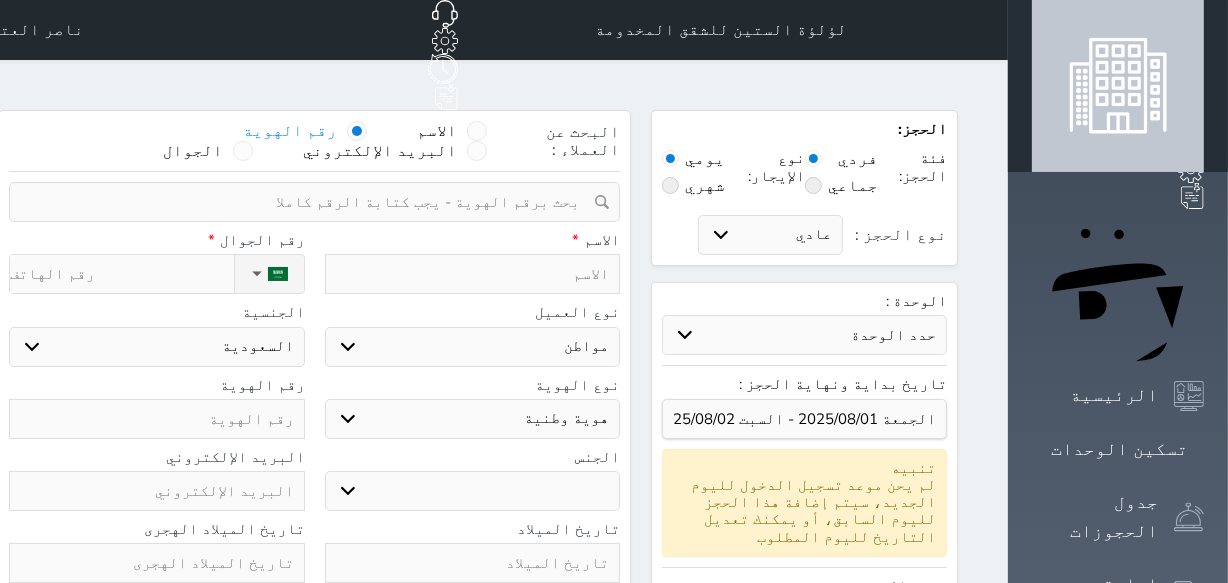click at bounding box center [307, 202] 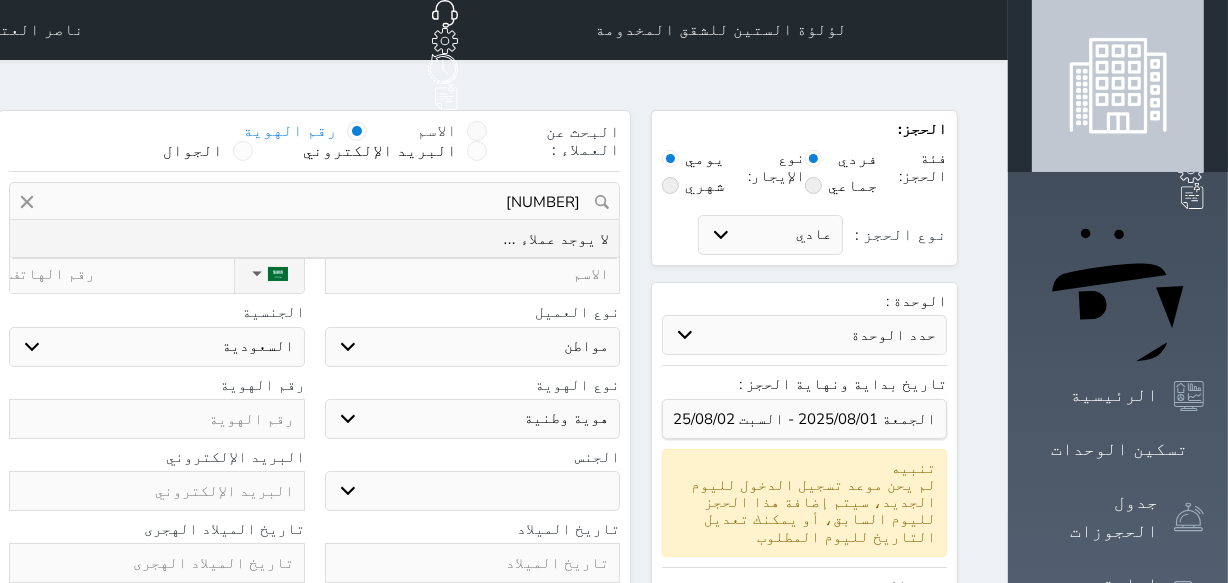 type on "[NUMBER]" 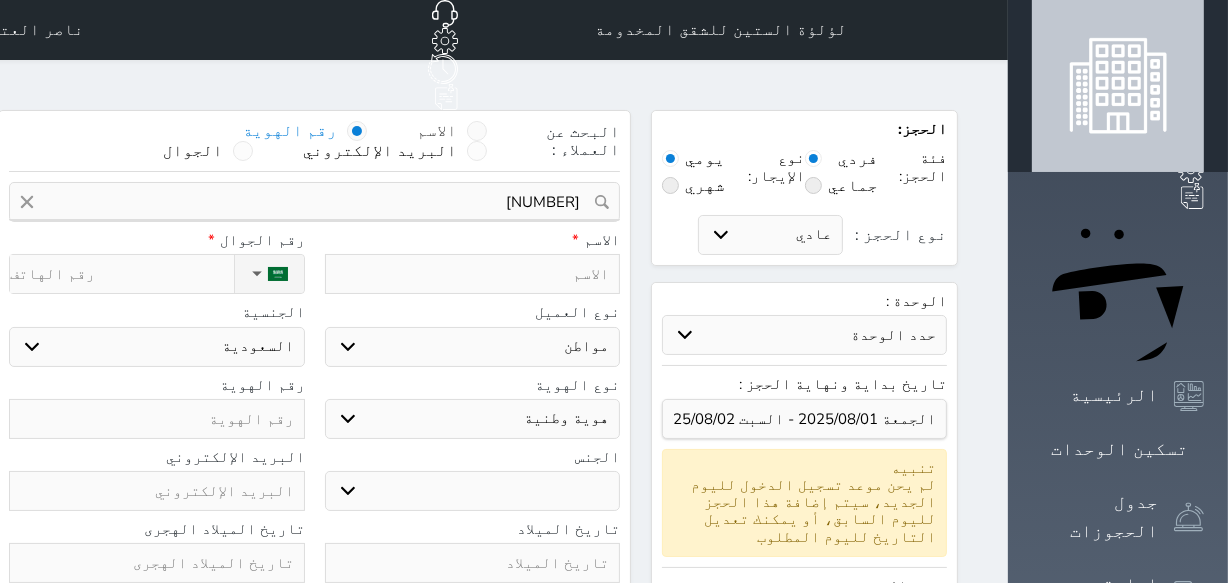 click at bounding box center [477, 131] 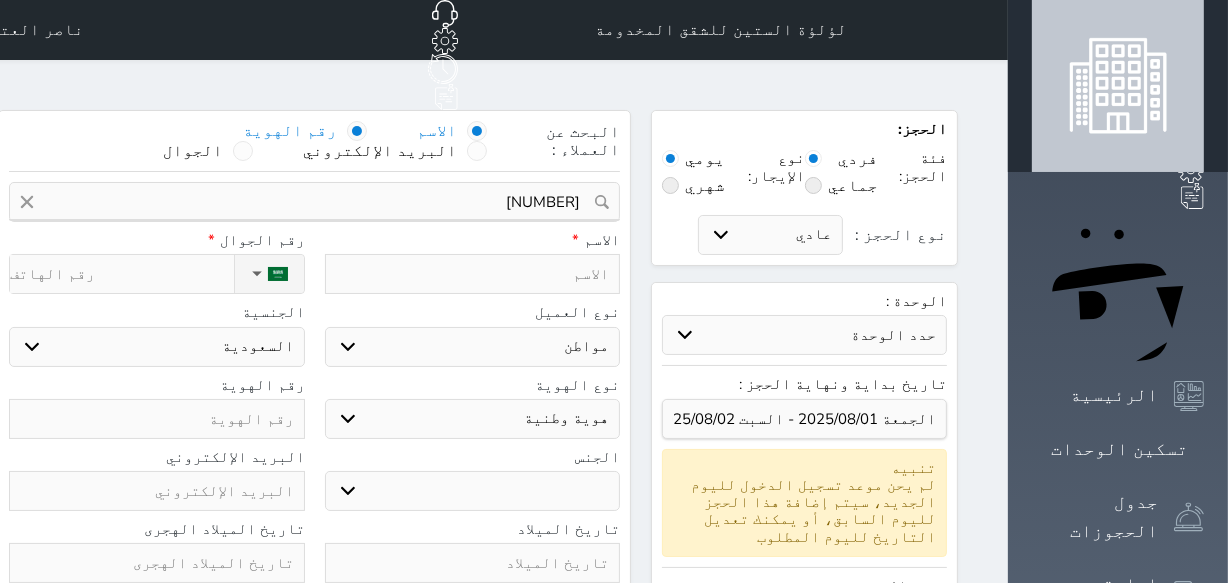 type 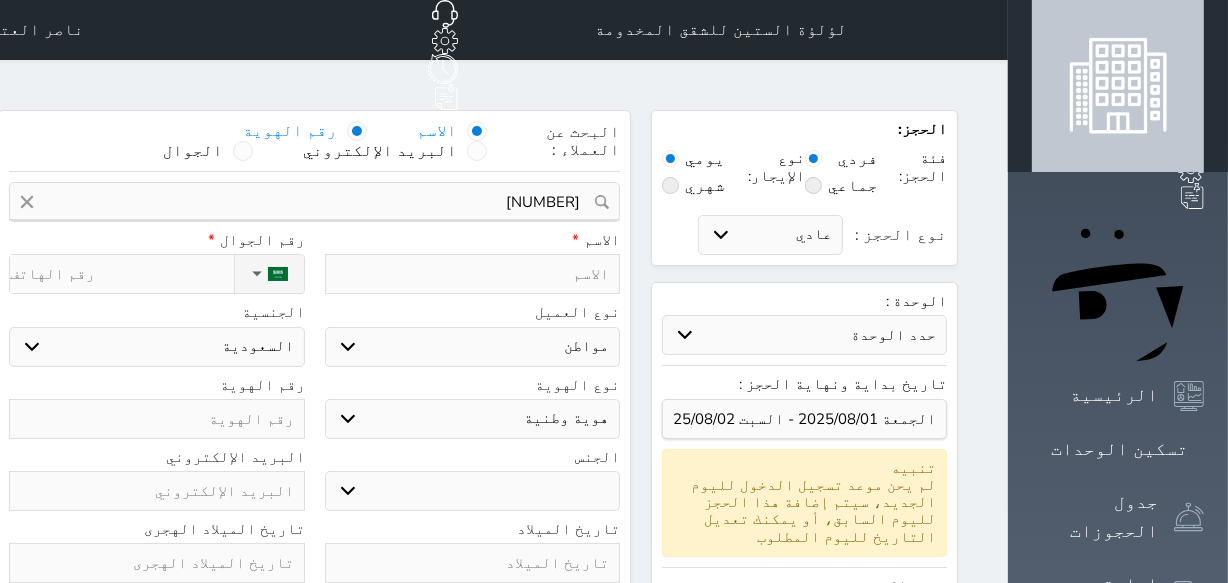 select 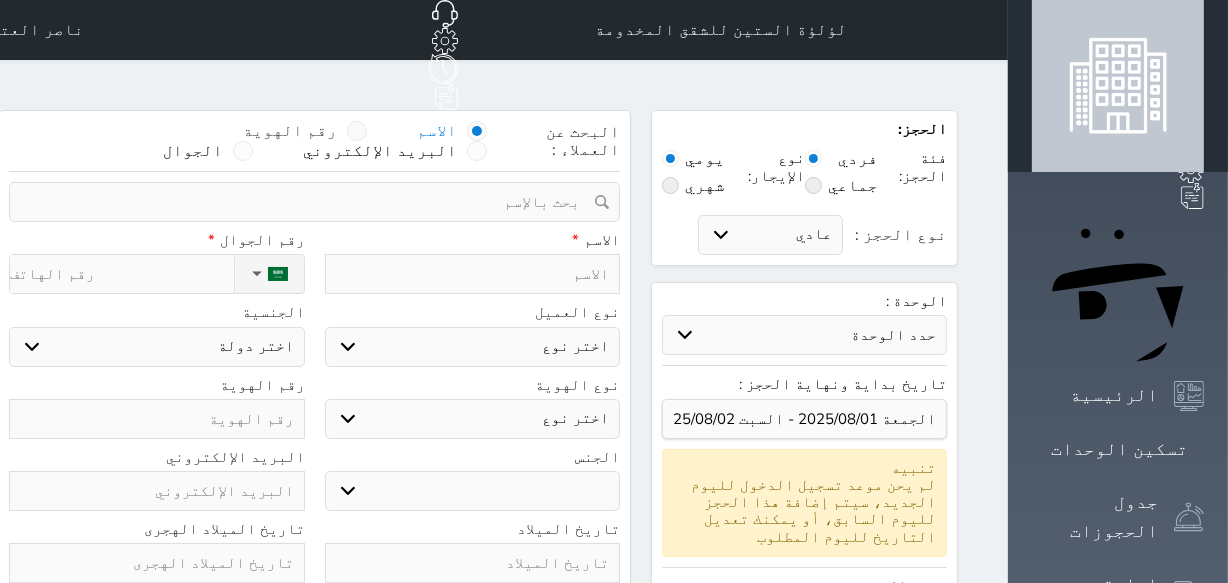 click at bounding box center (357, 131) 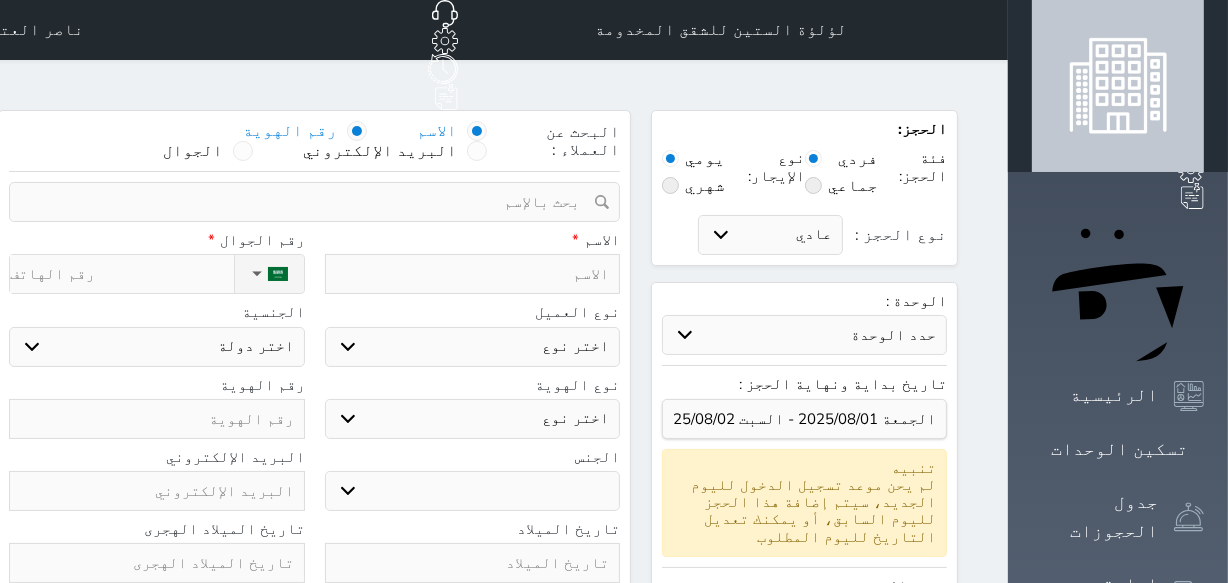select 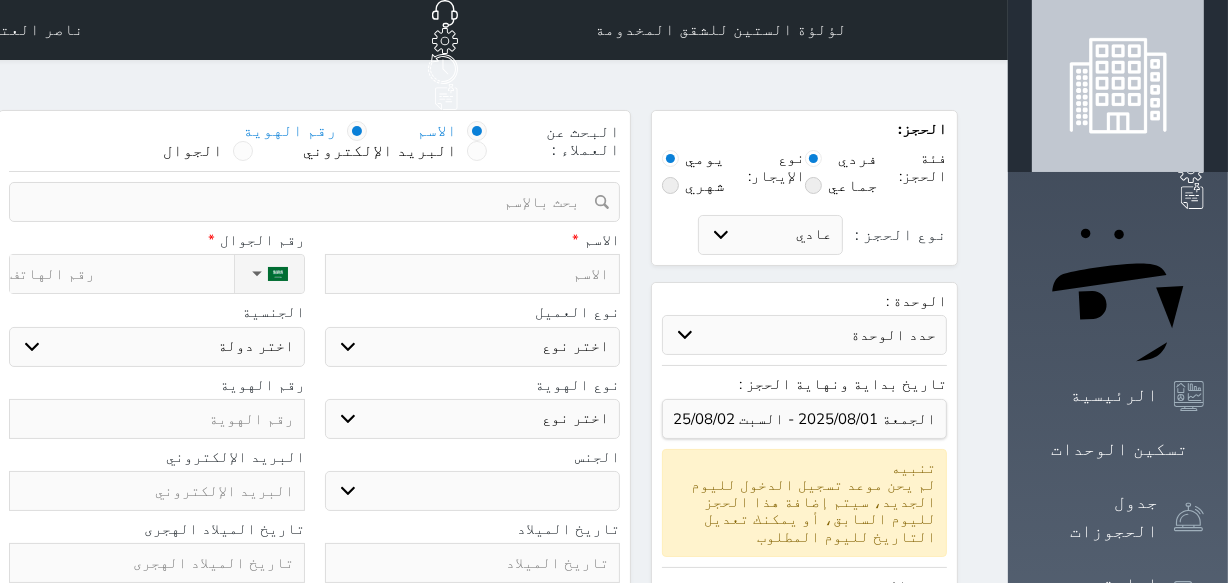select 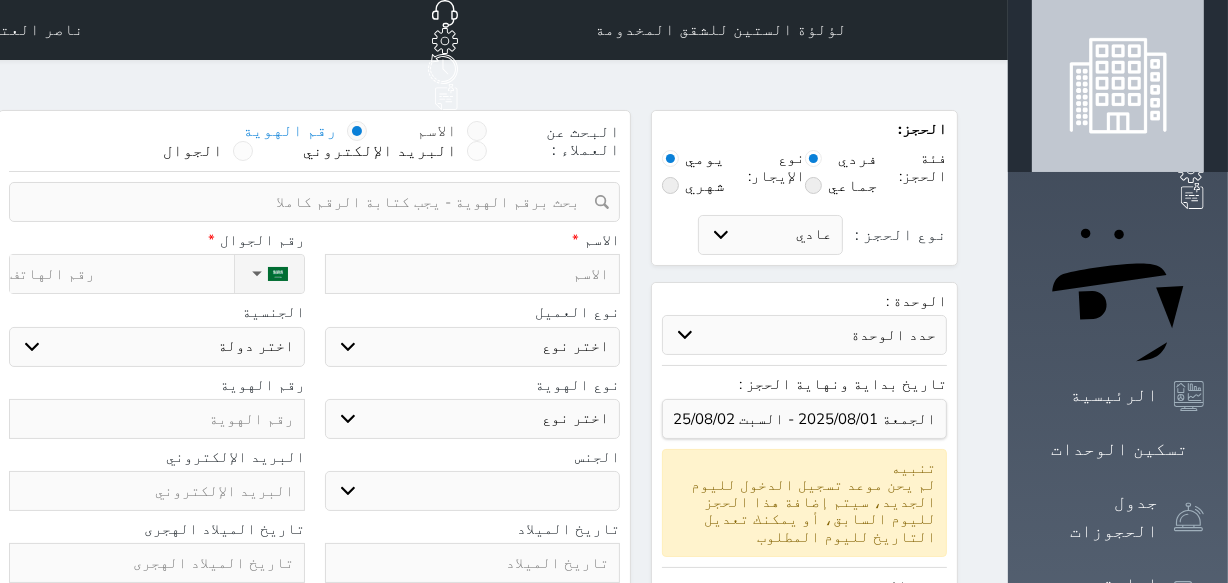 click at bounding box center (477, 131) 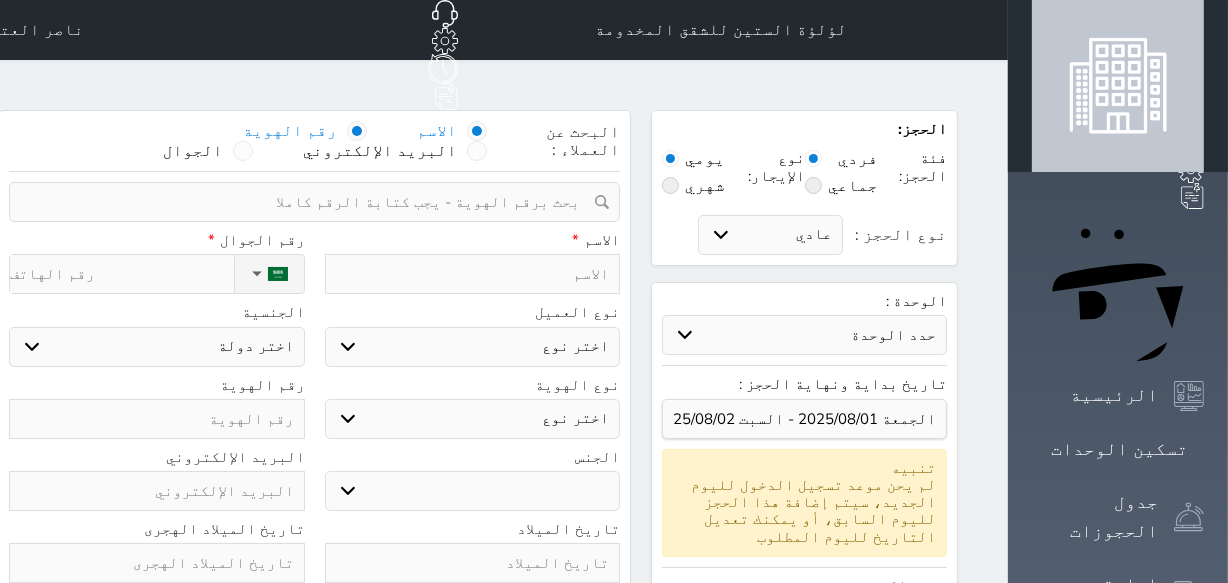 select 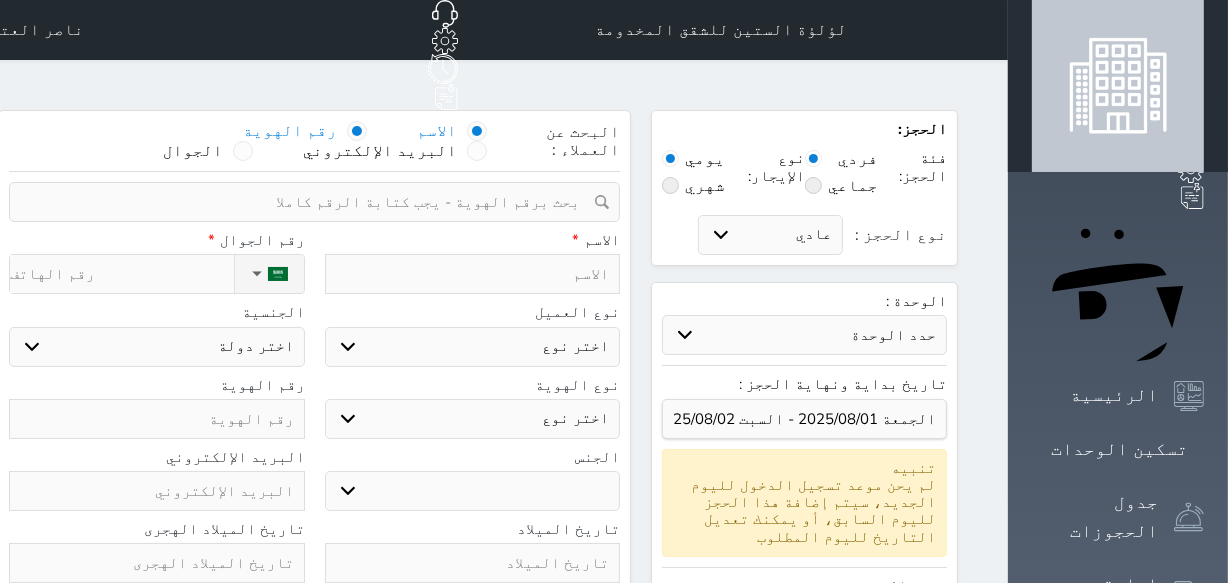 select 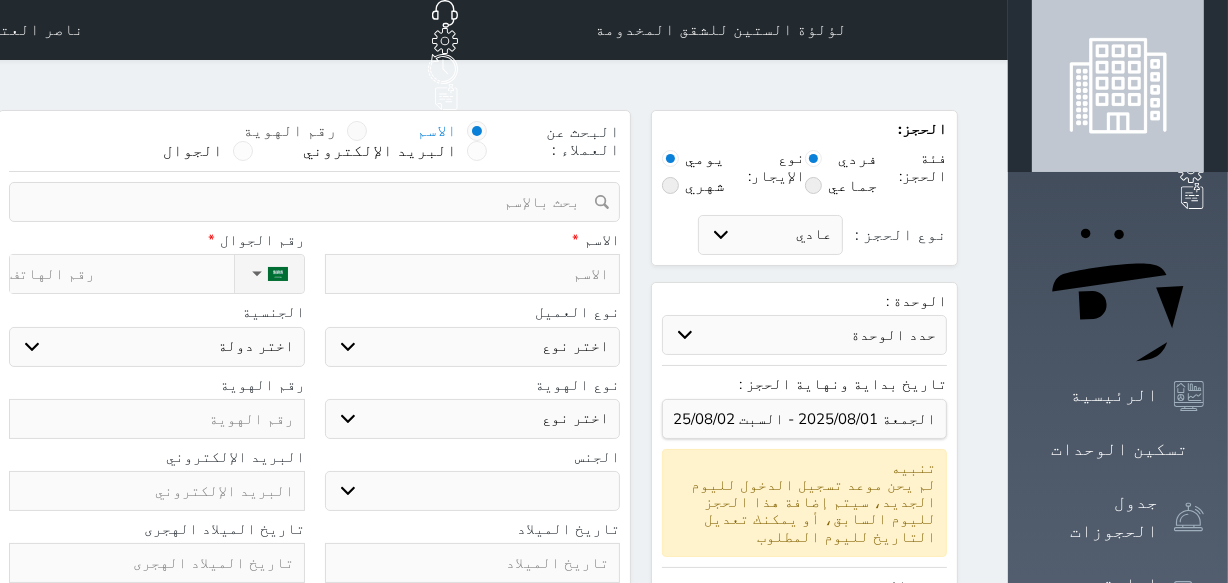 click at bounding box center (357, 131) 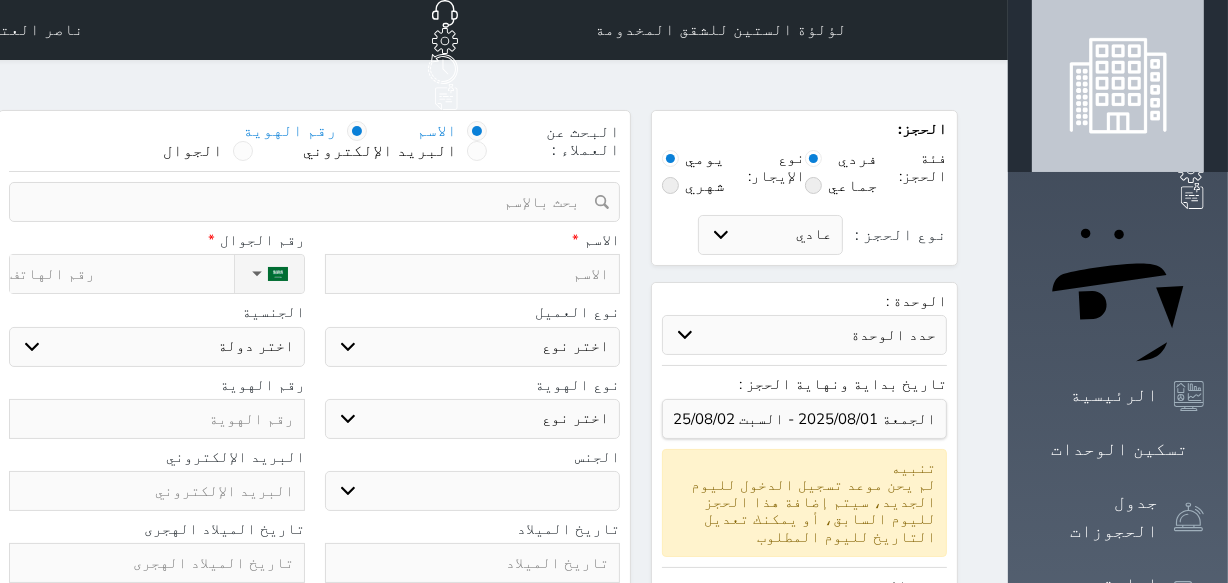 select 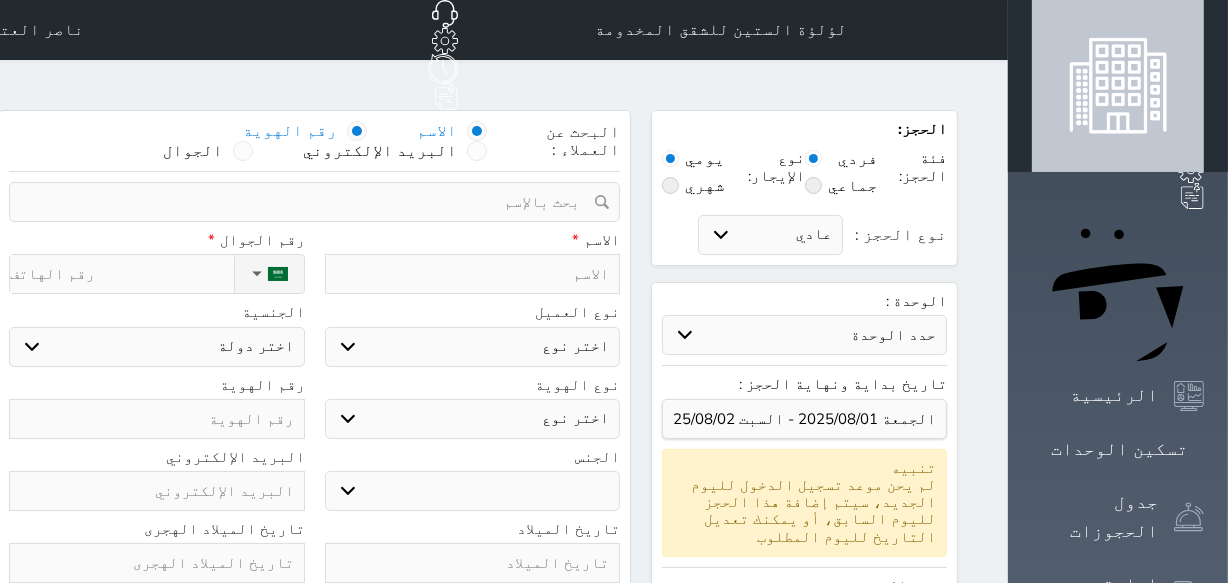 select 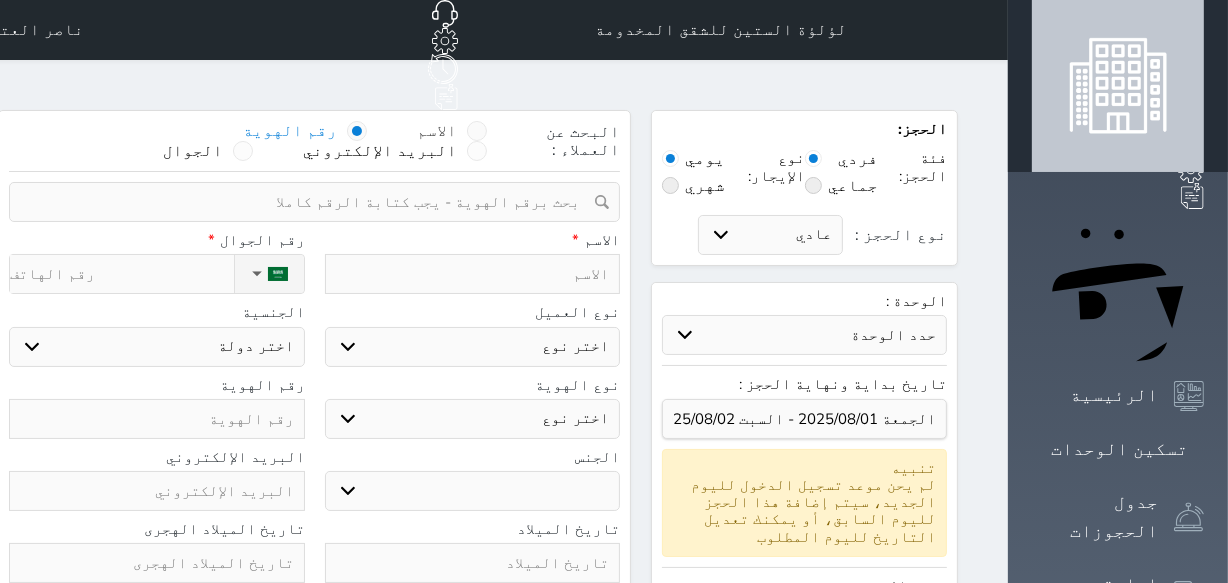 click at bounding box center (477, 131) 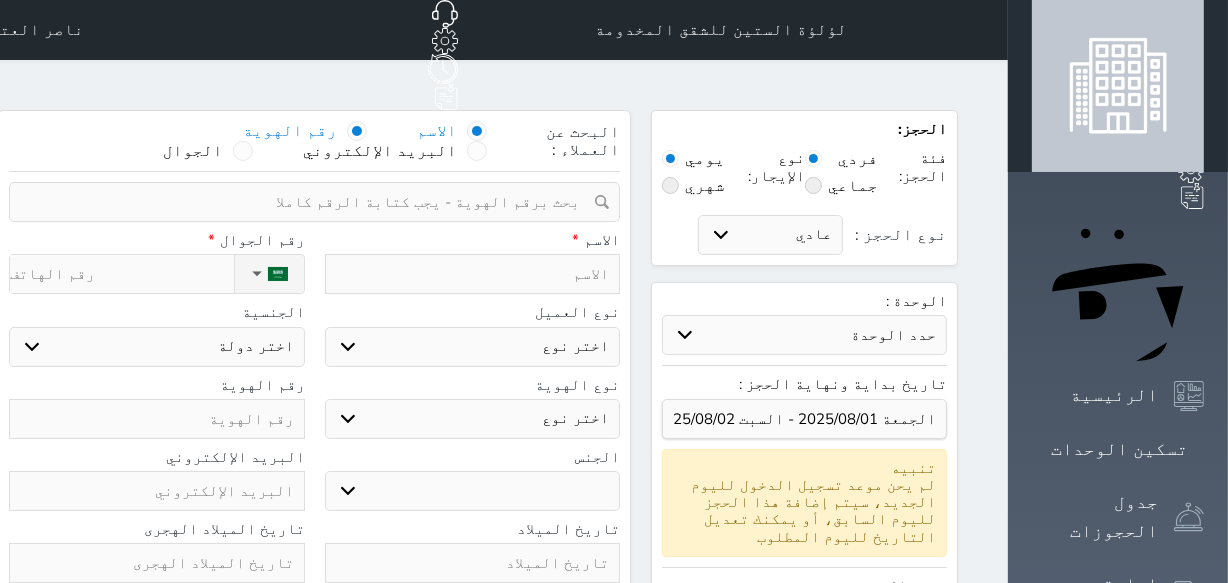 select 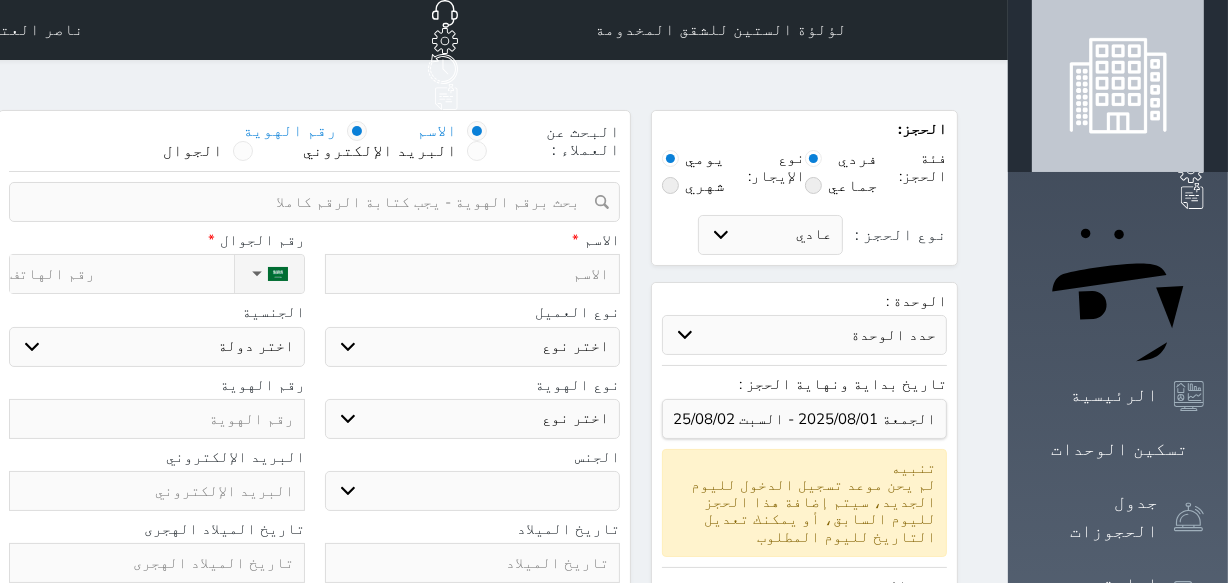 select 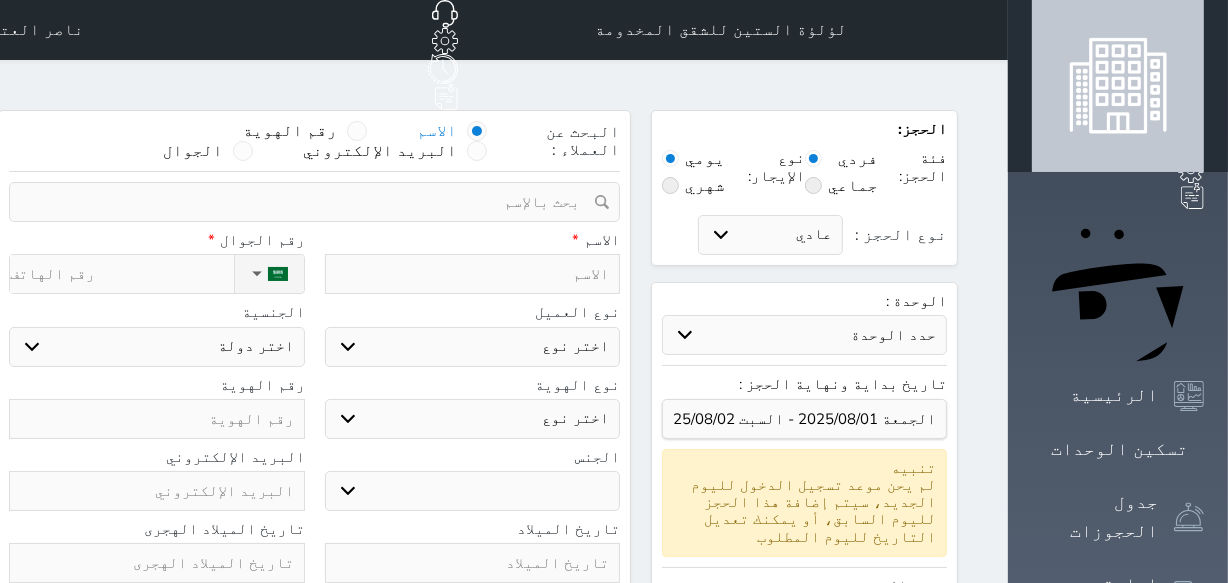 click at bounding box center [473, 274] 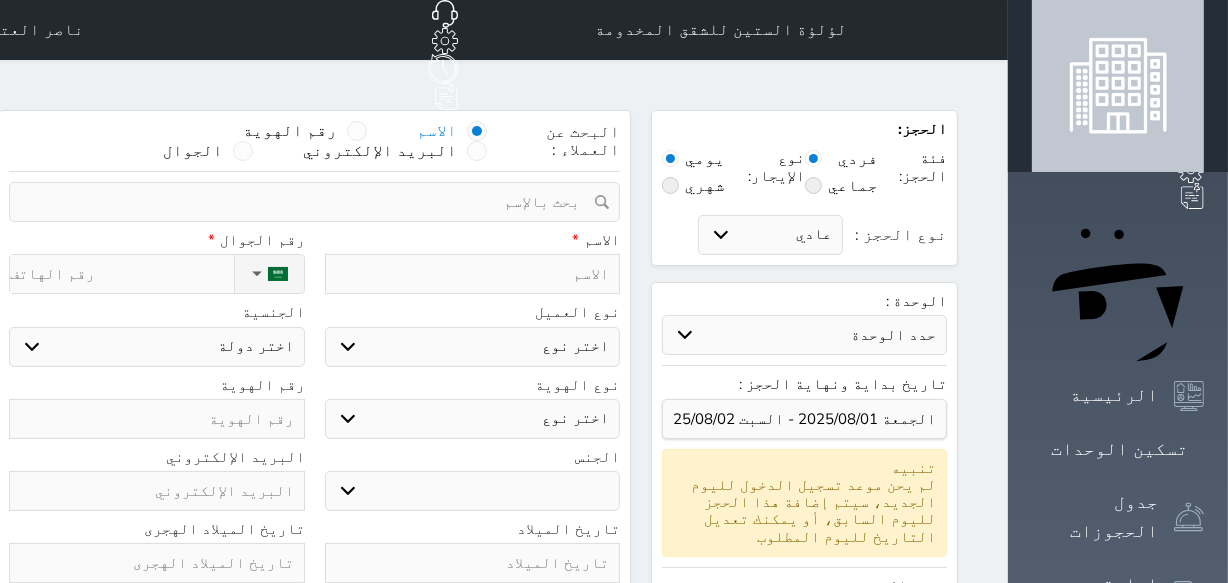 type on "ع" 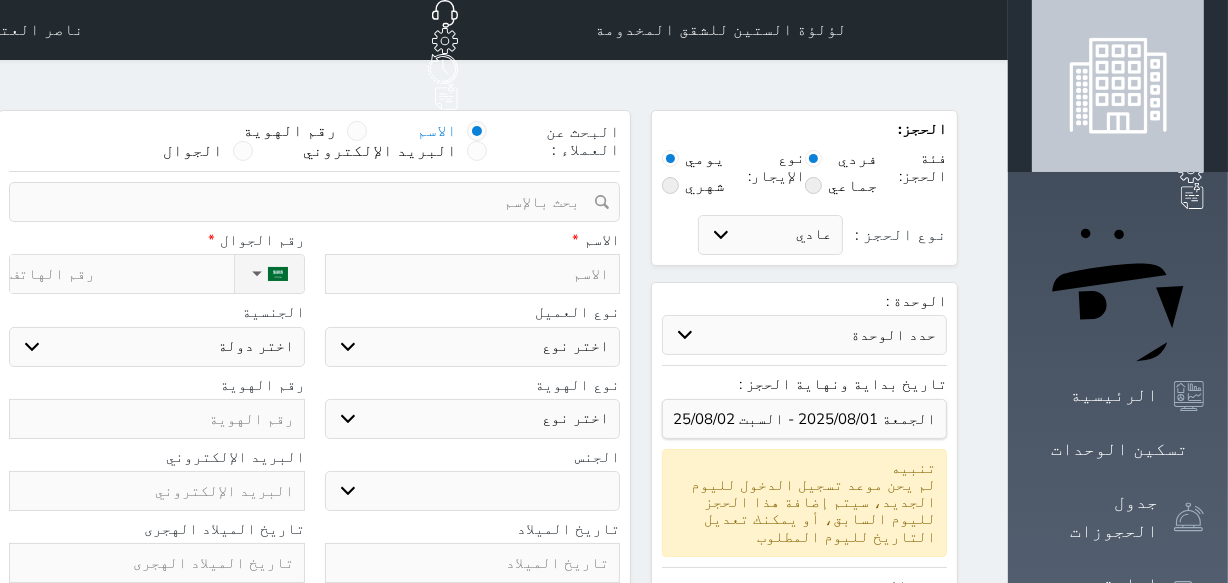 select 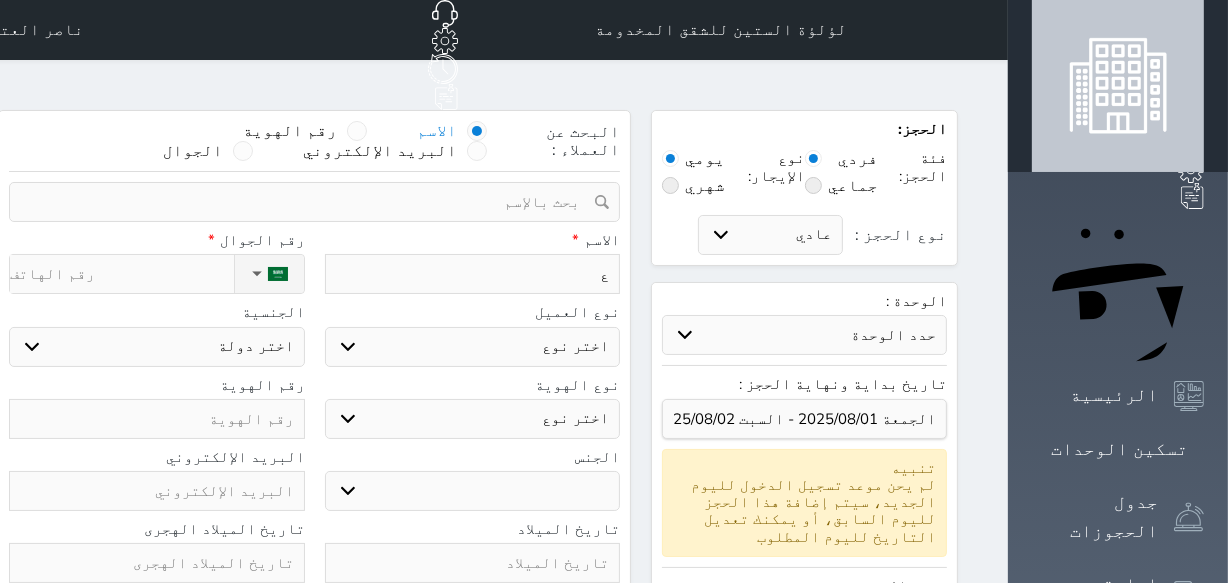 type on "عل" 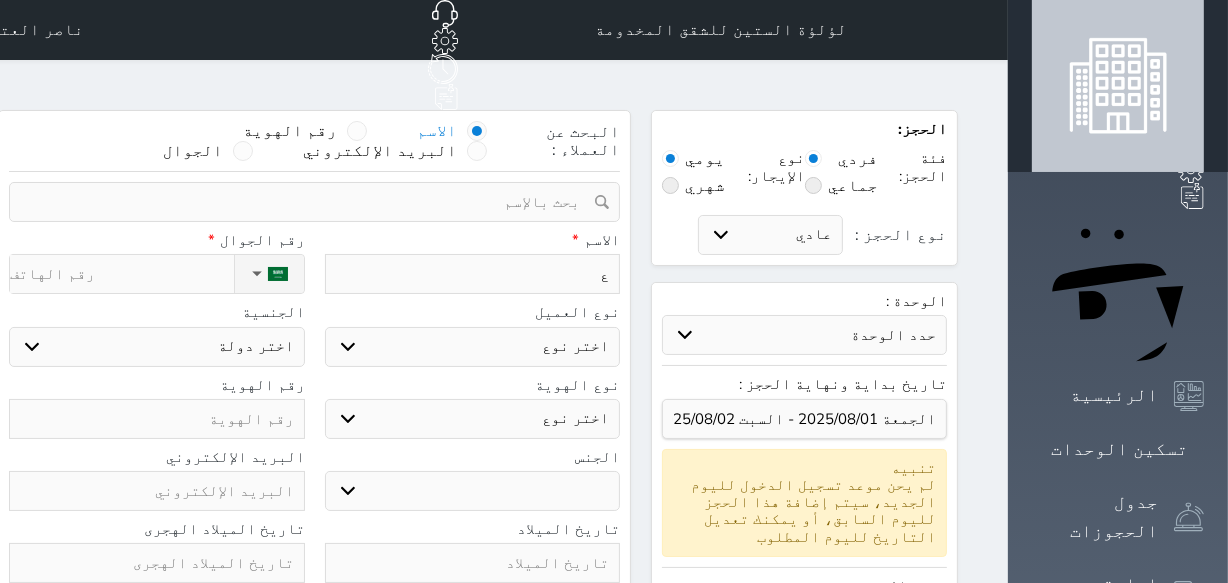 select 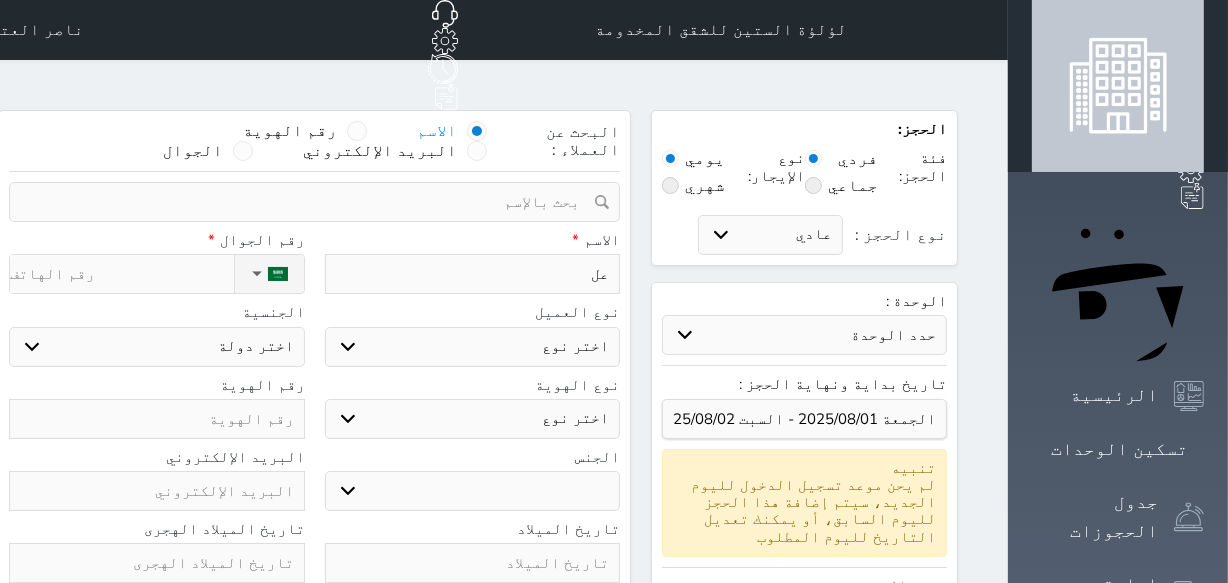type on "علي" 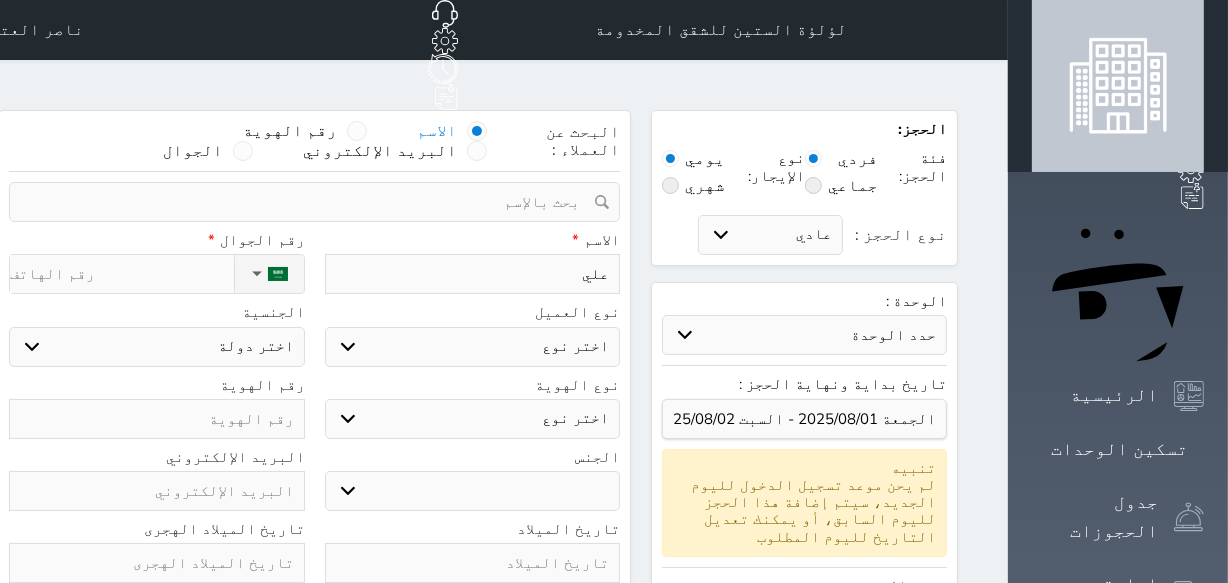 select 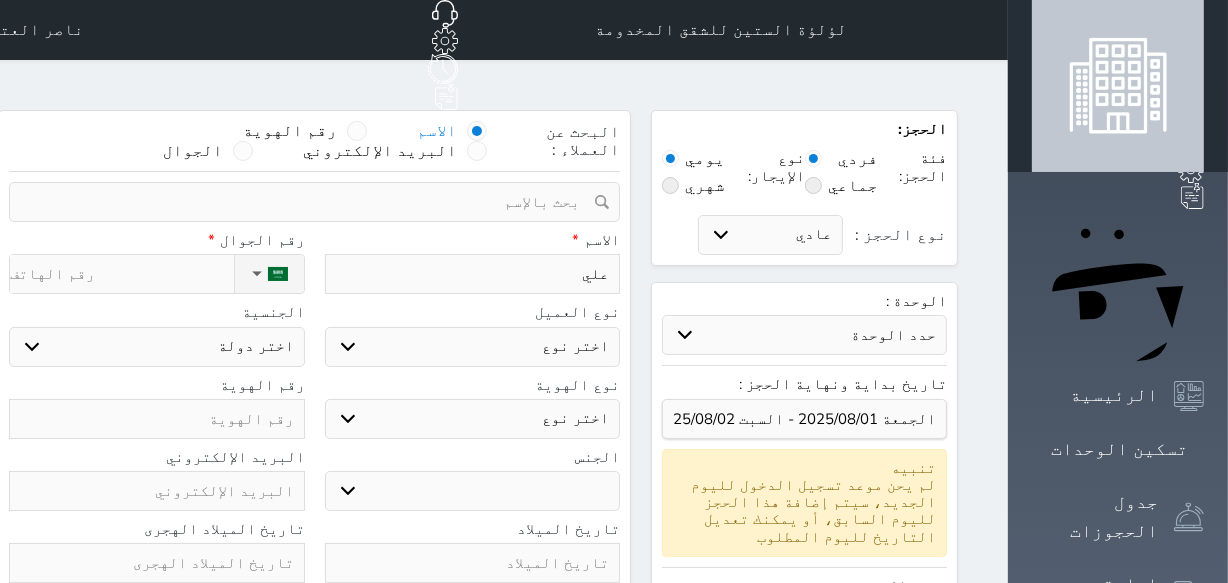 type on "علي" 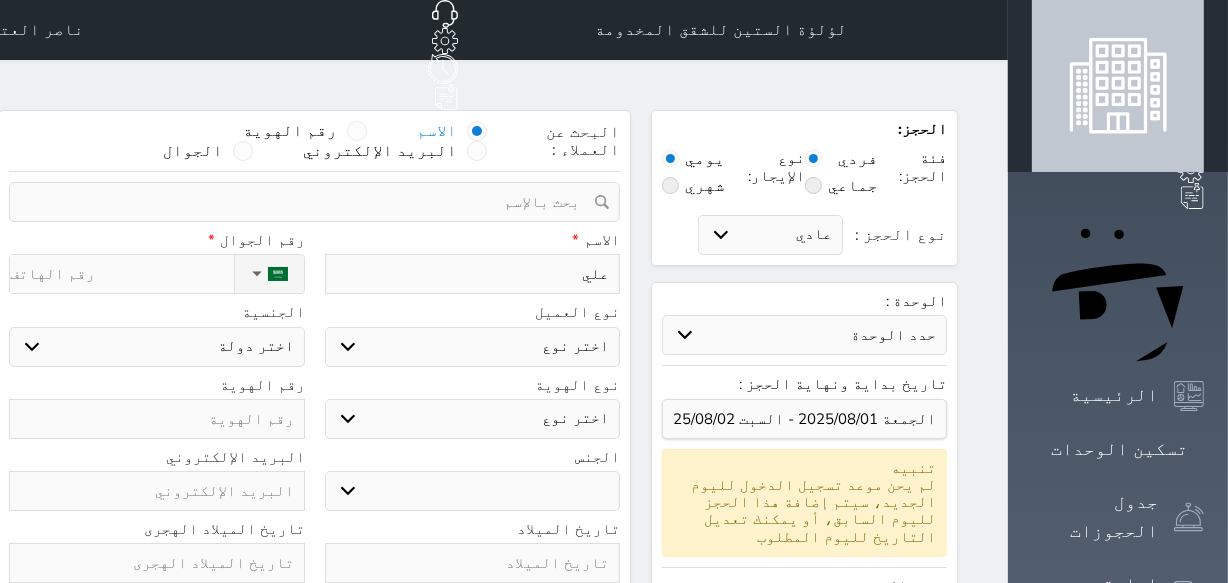 select 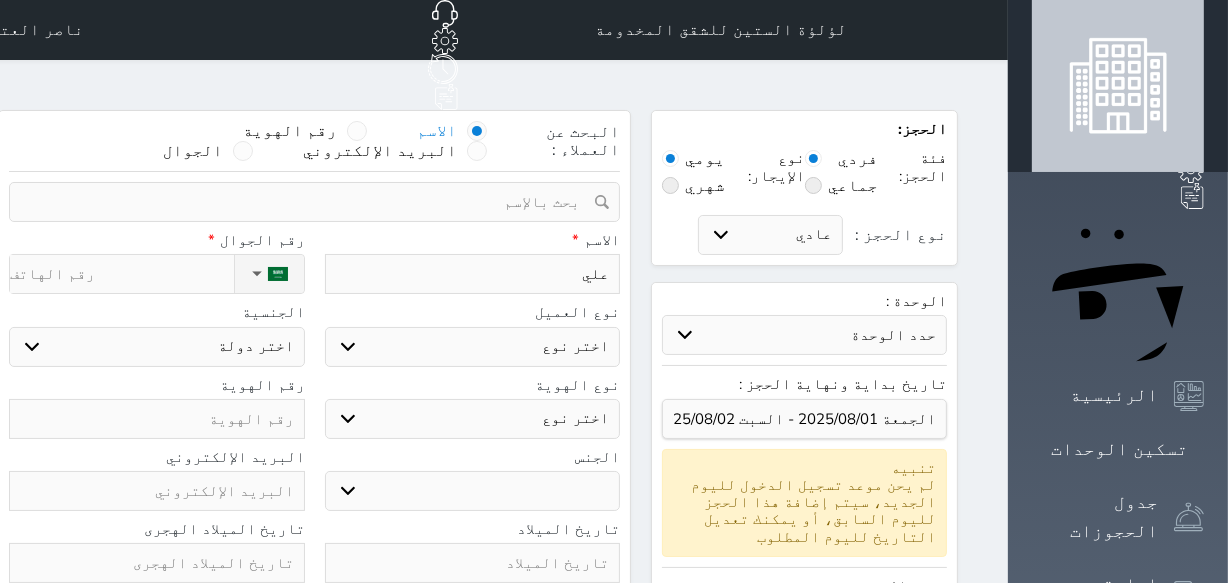 type on "[FIRST] [LAST]" 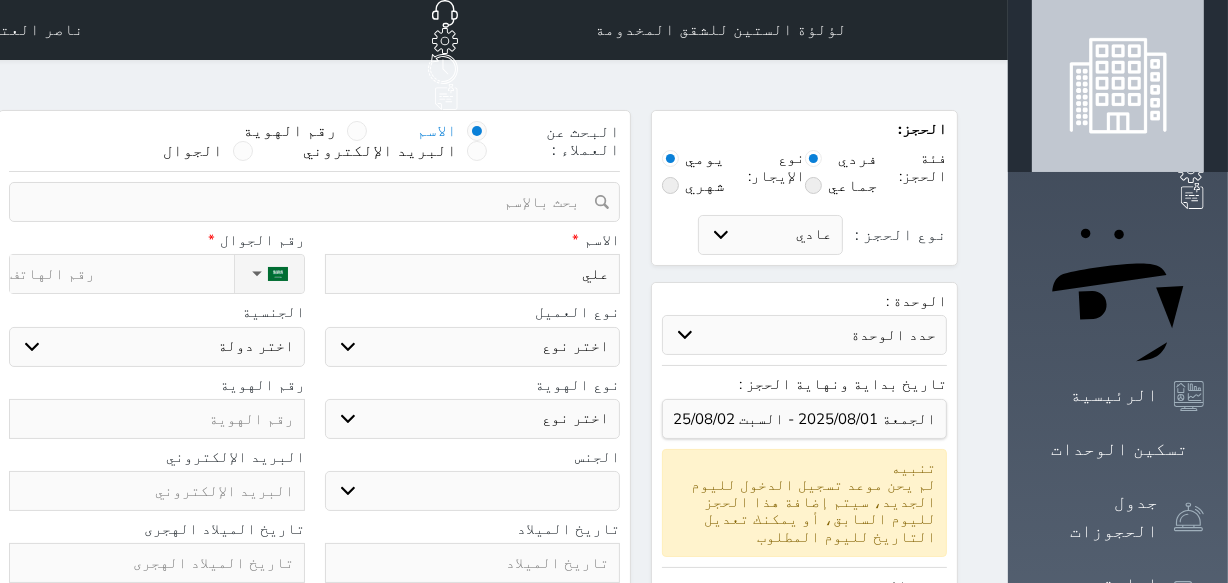 select 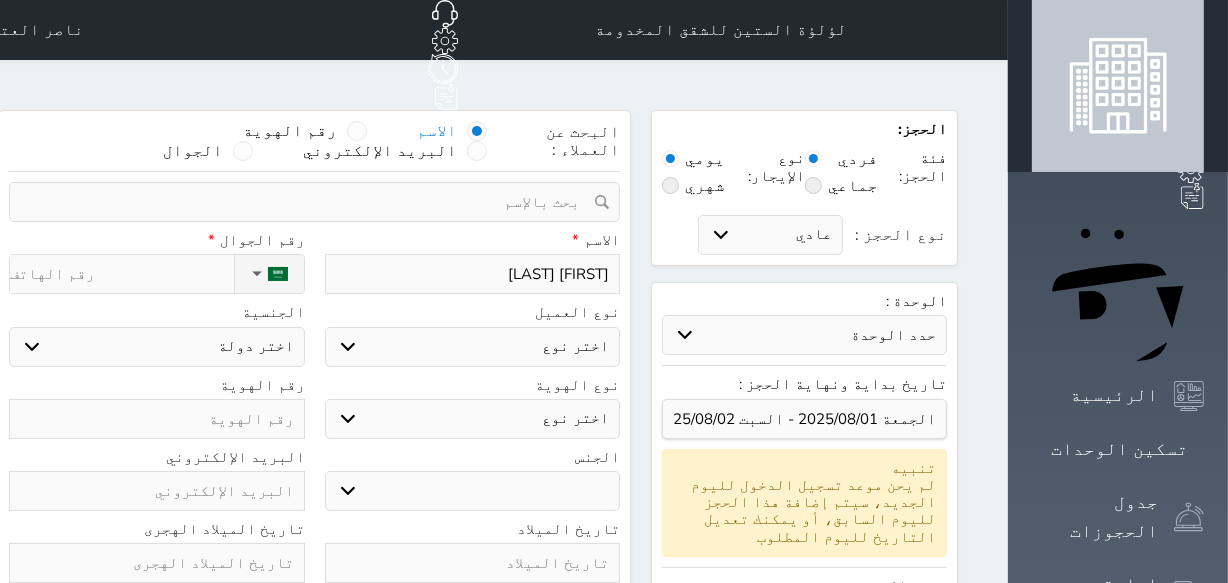 type on "[FIRST] [LAST]" 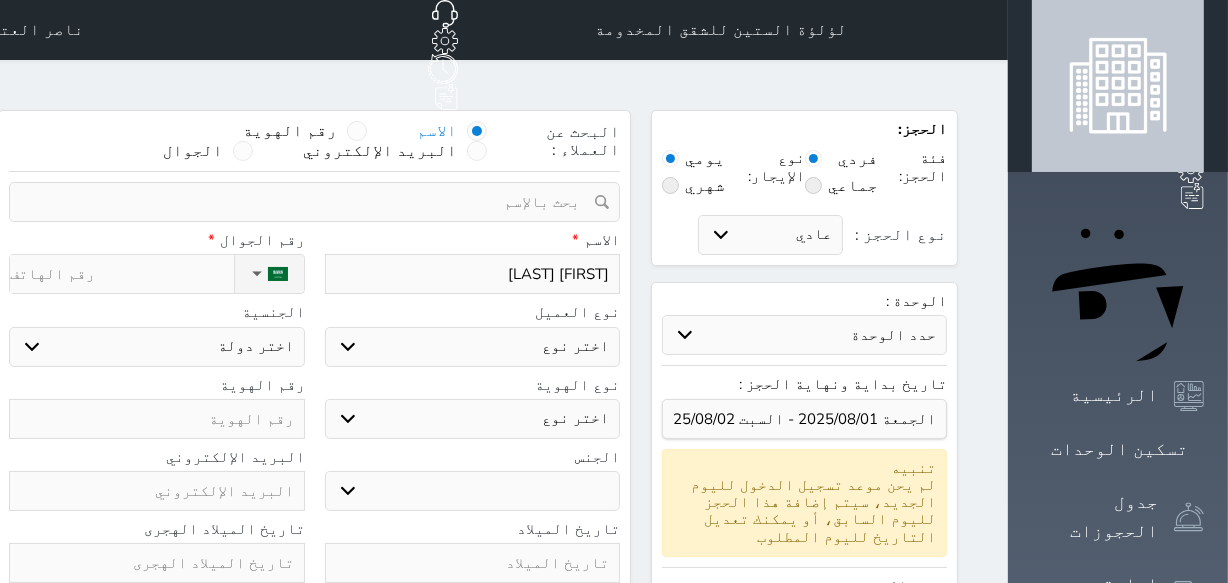 select 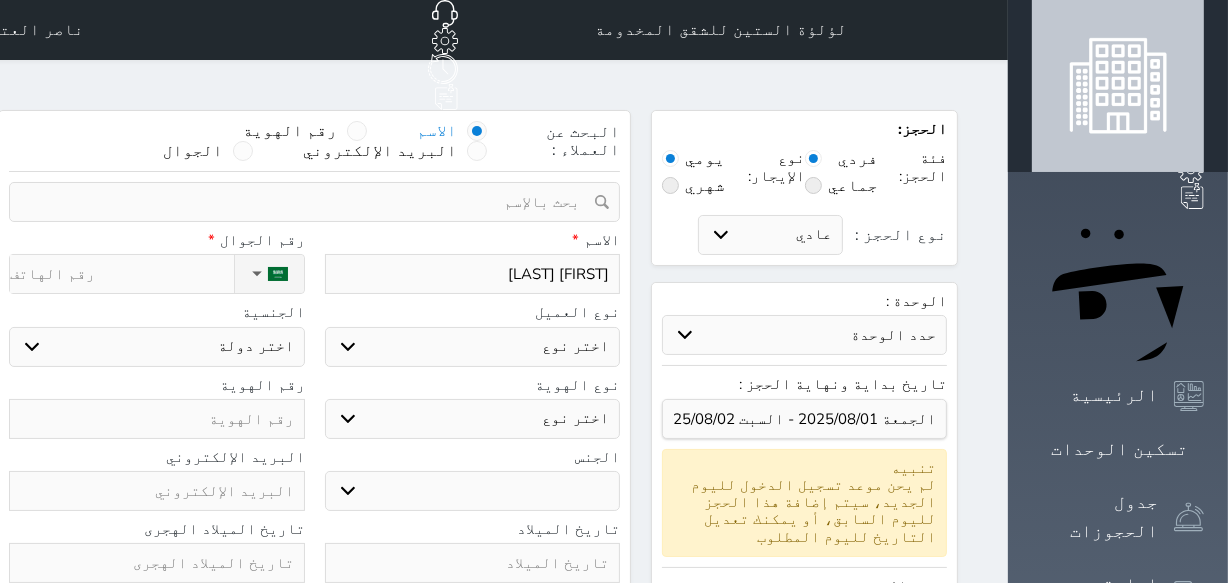 type on "[FIRST] [LAST]" 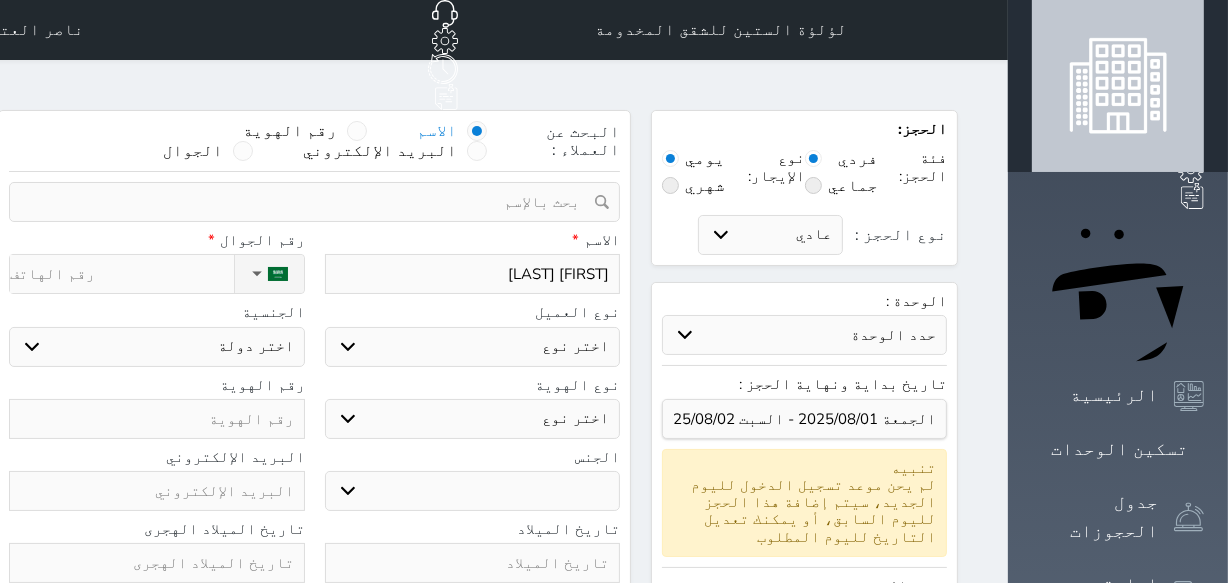 select 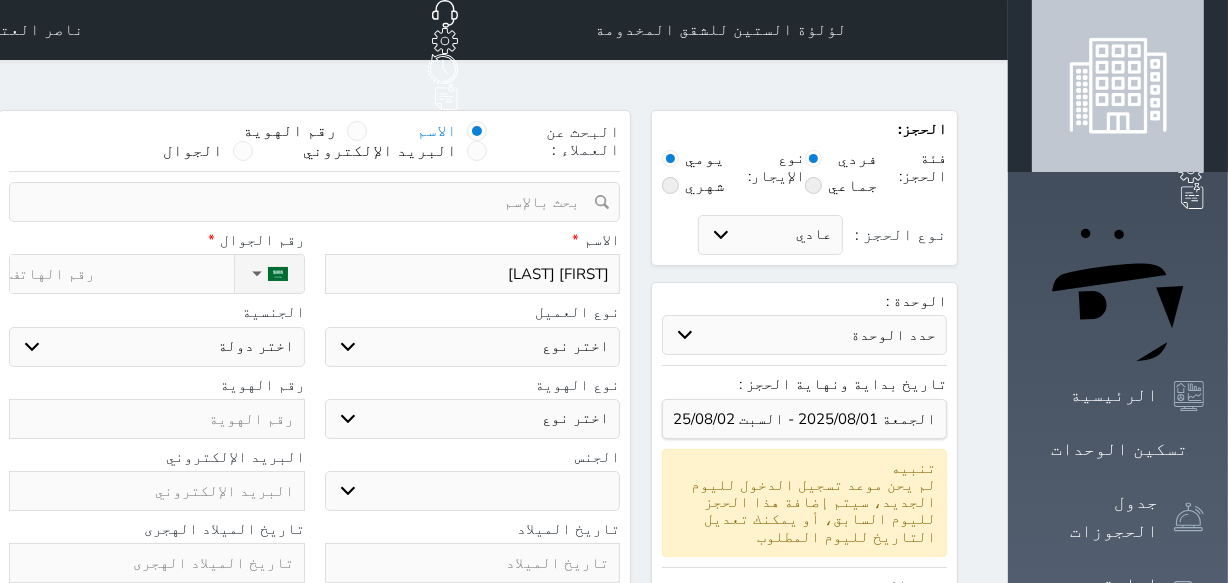 type on "[FIRST] [LAST]" 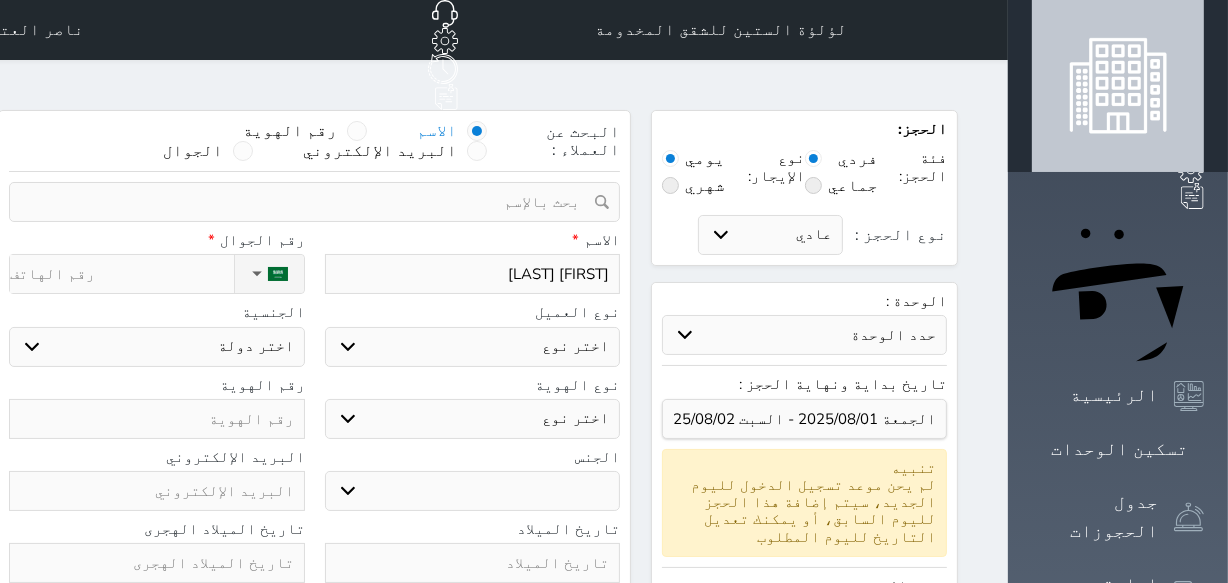 select 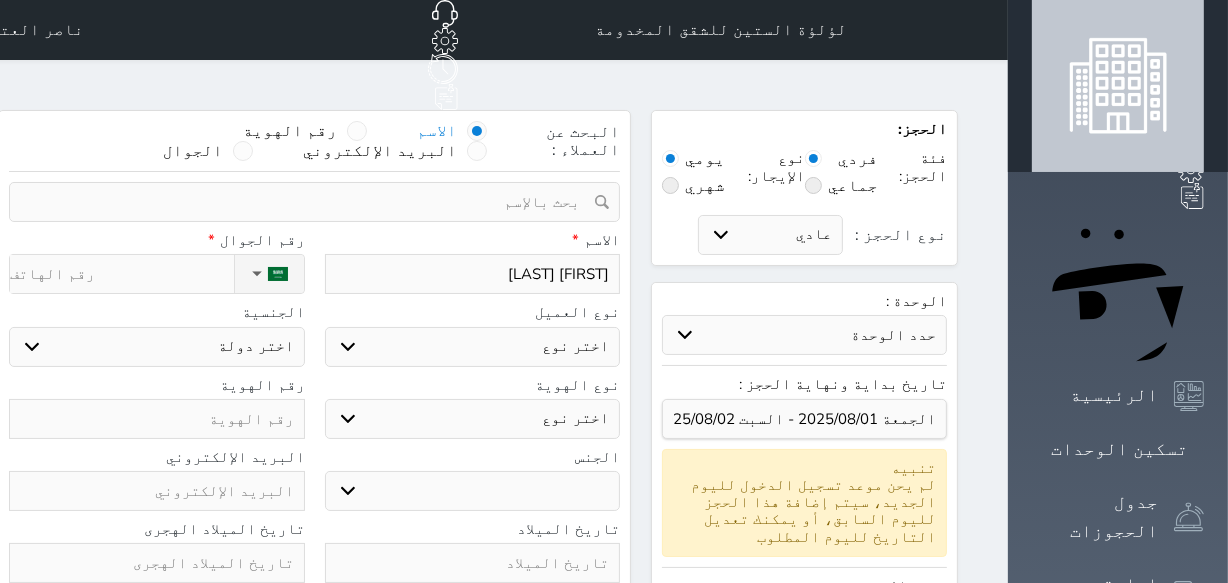 select 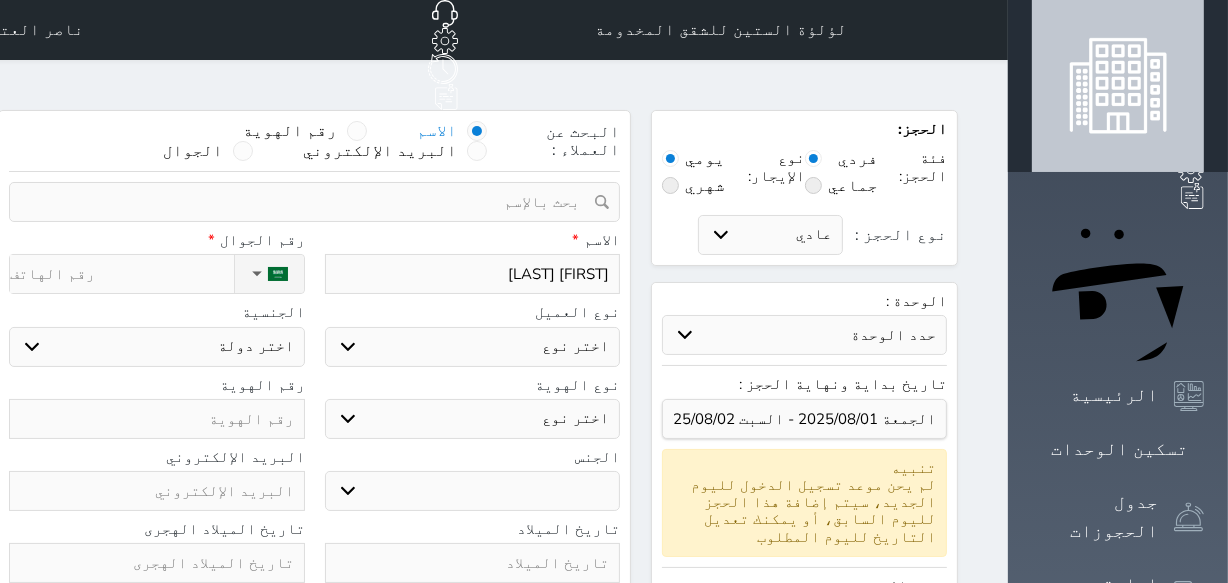 type on "[FIRST] [LAST]" 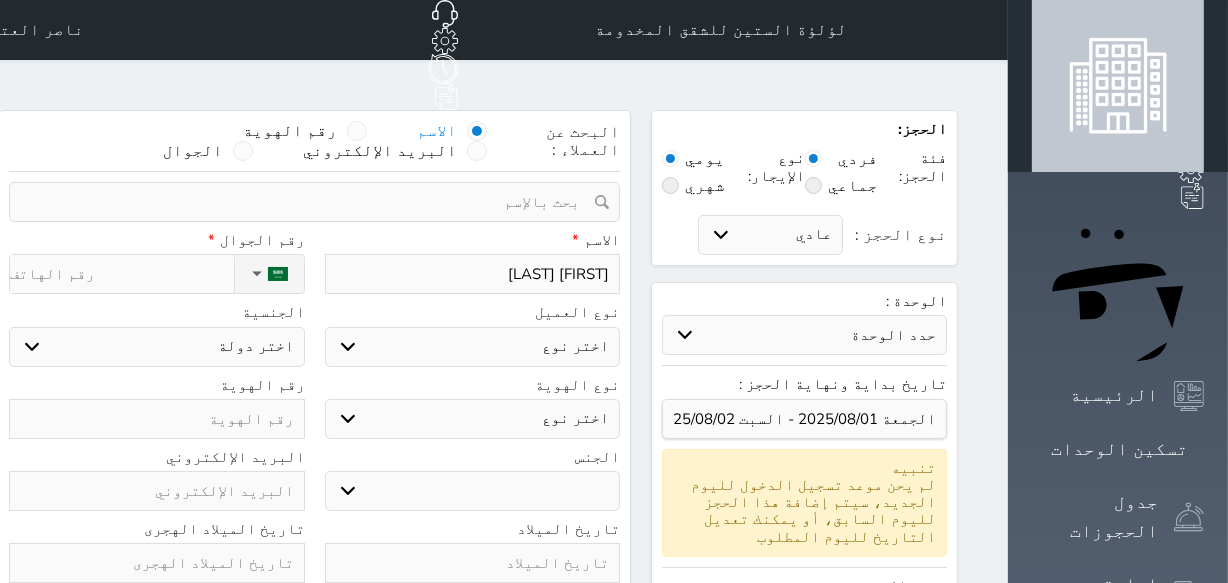 select 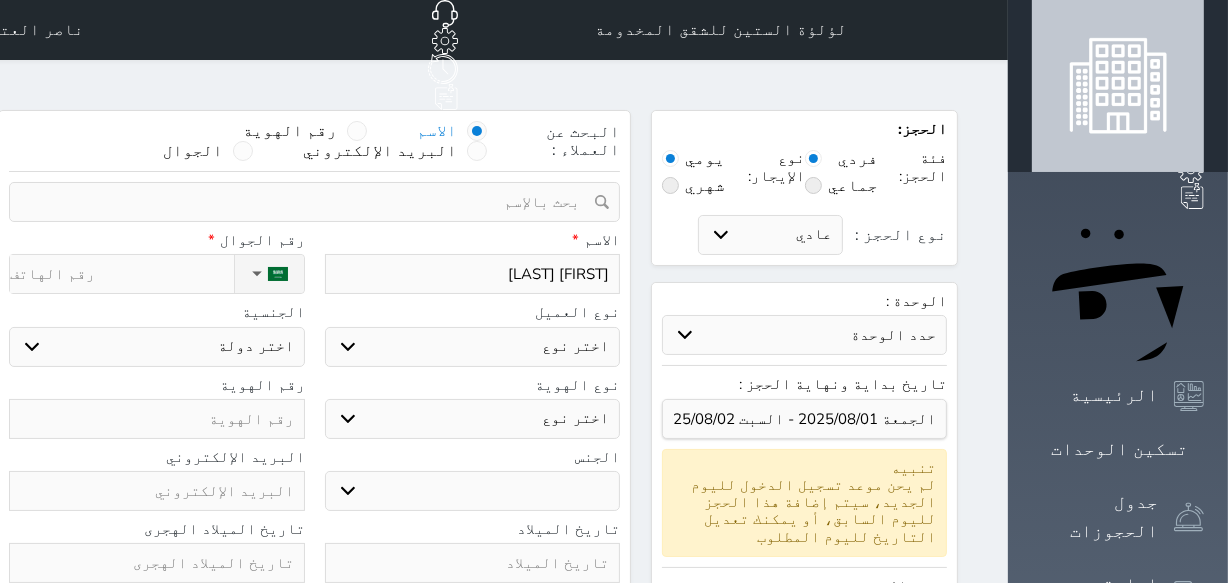 type on "[FIRST] [LAST]" 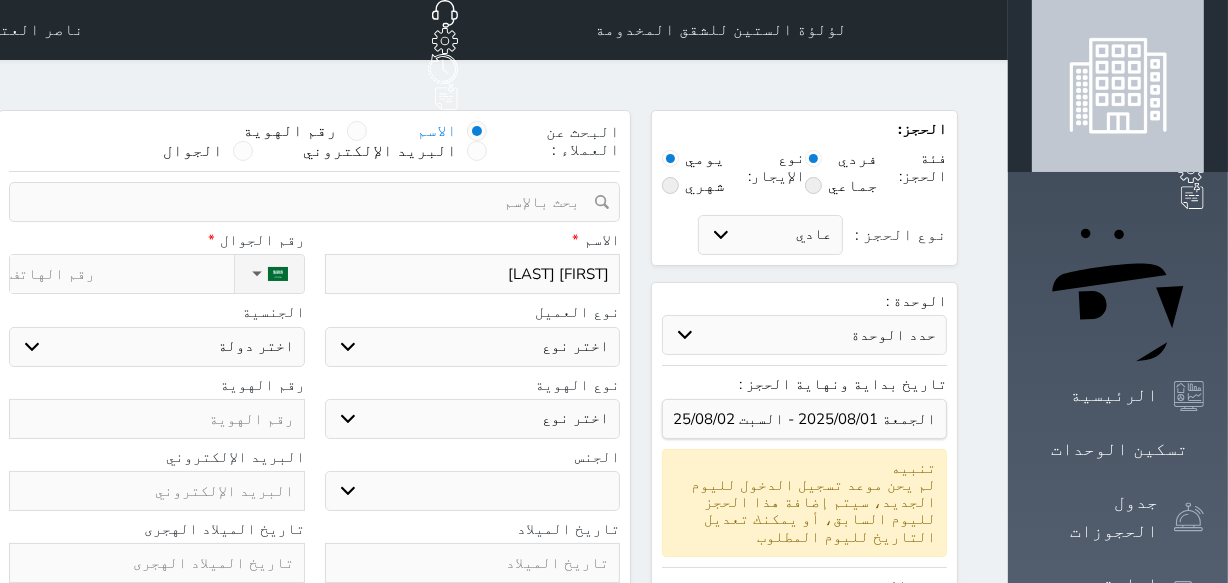 select 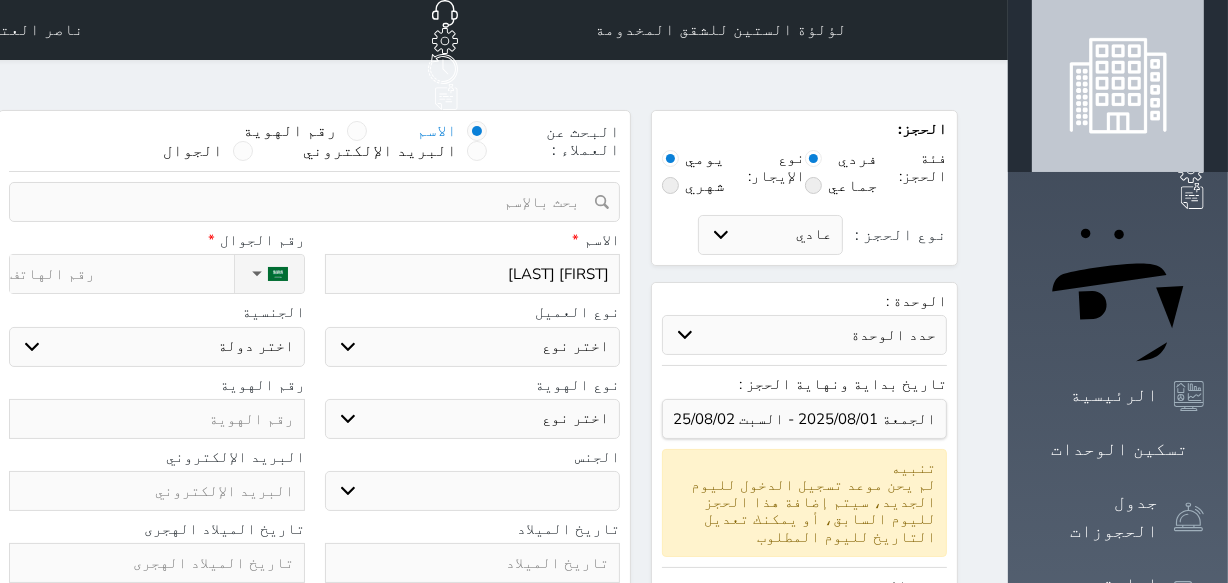 type on "[FIRST] [LAST]" 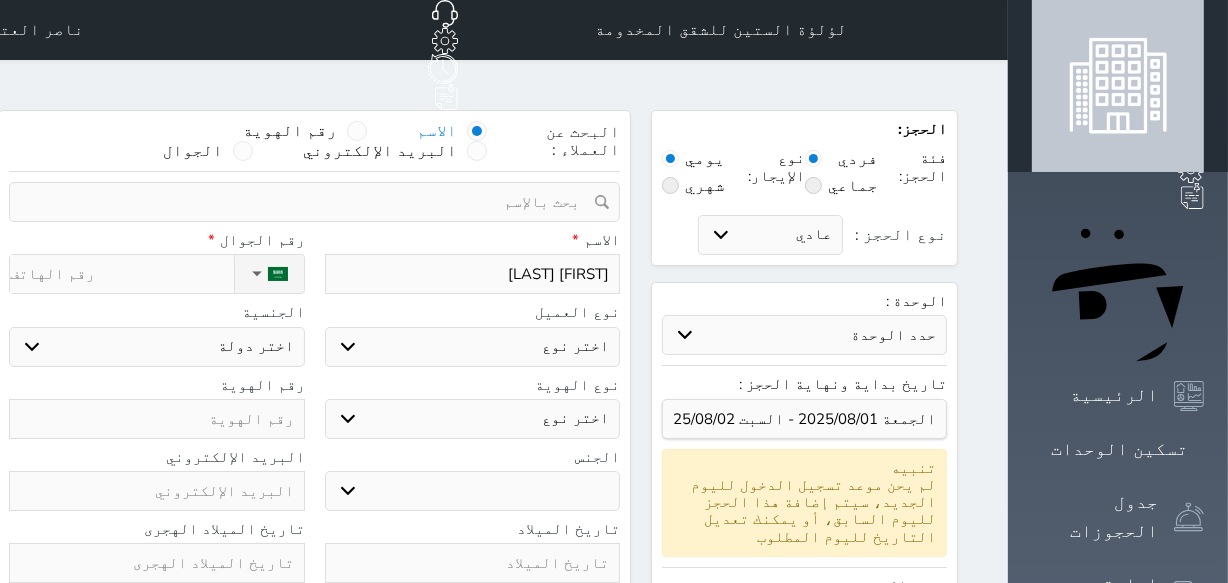select 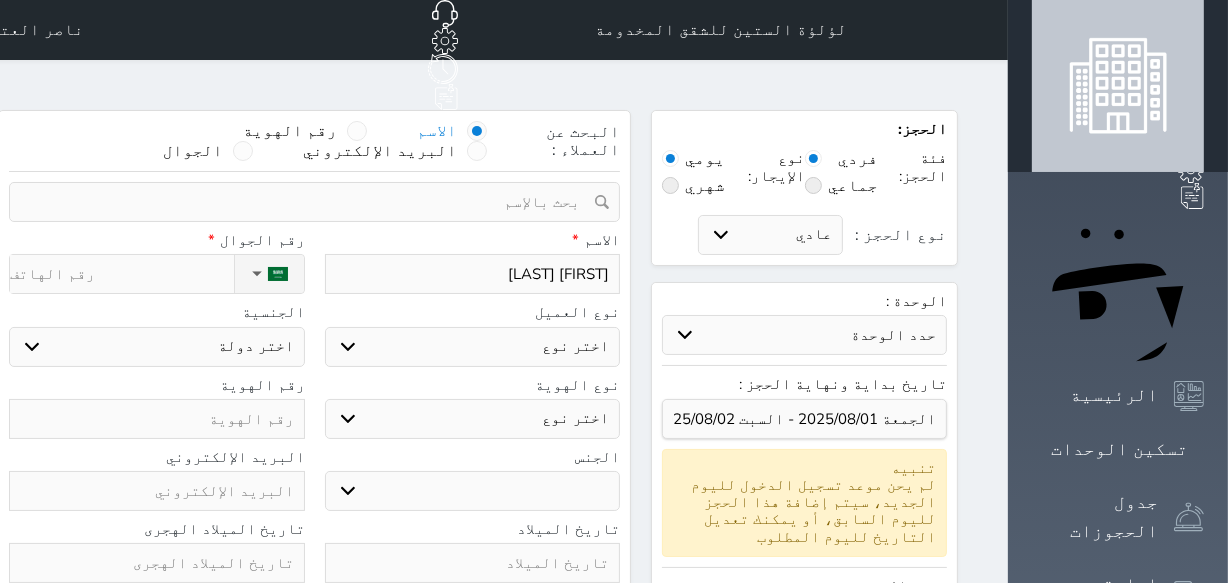 type on "[FIRST] [LAST]" 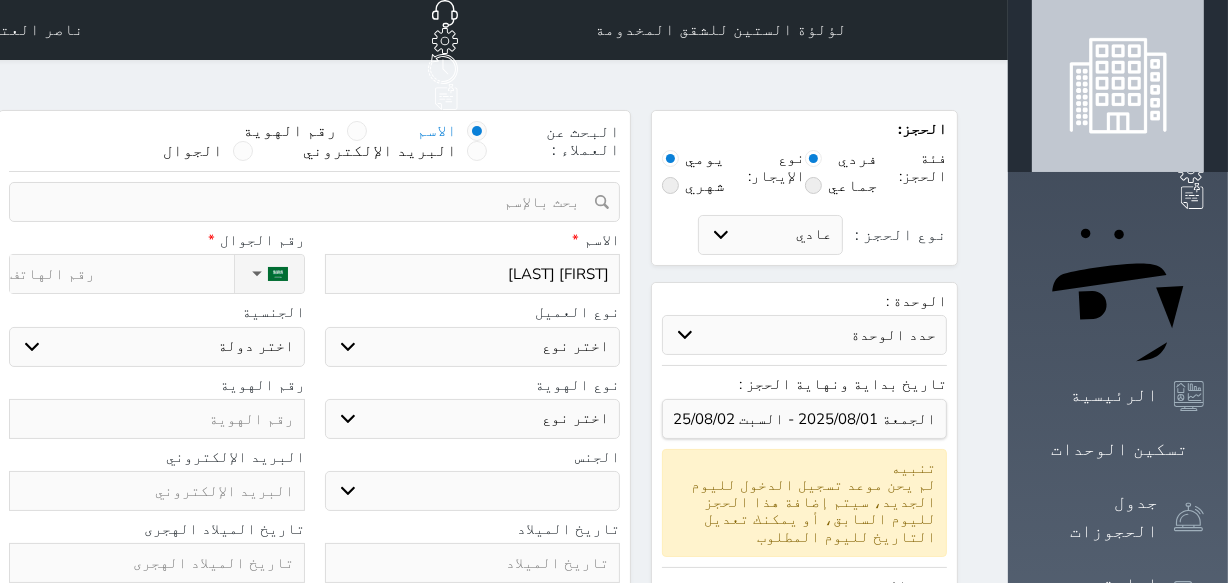 select 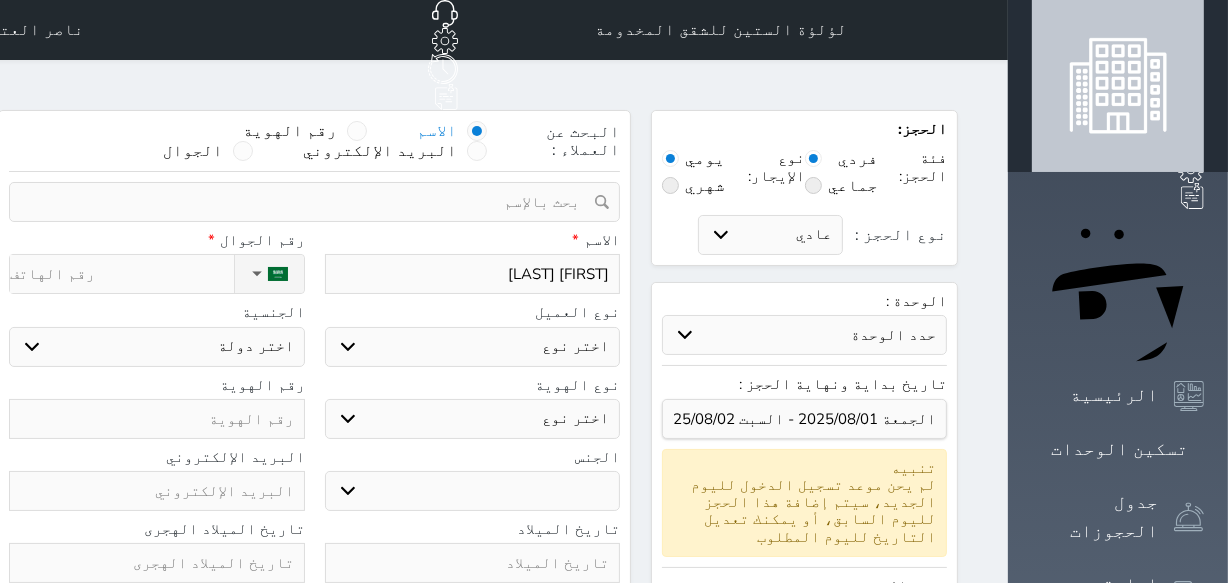 type on "[FIRST] [LAST]" 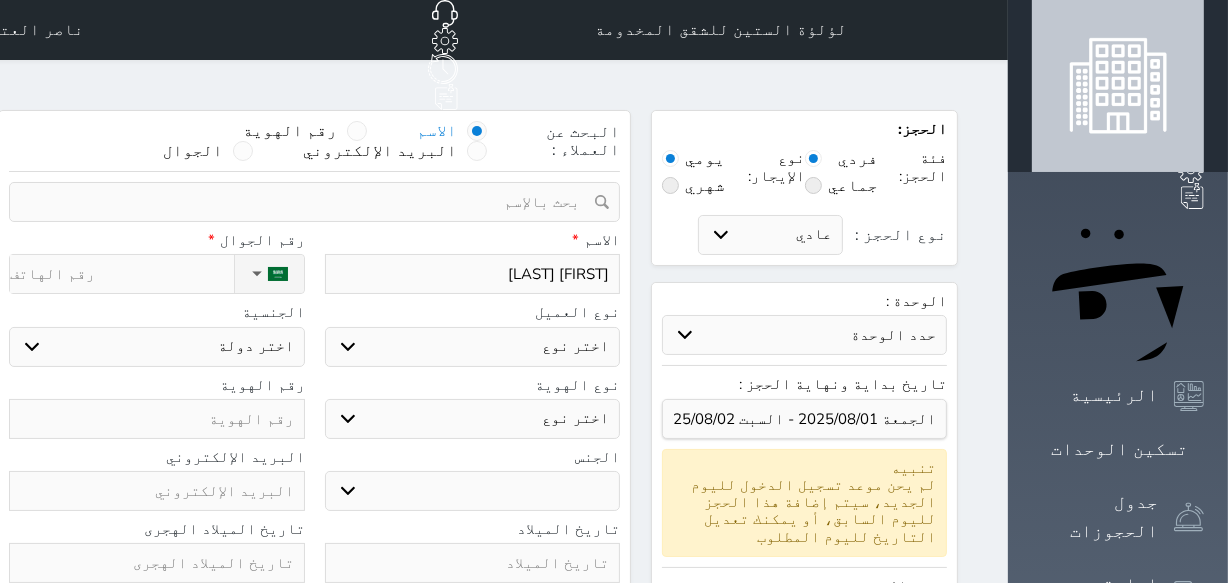 select 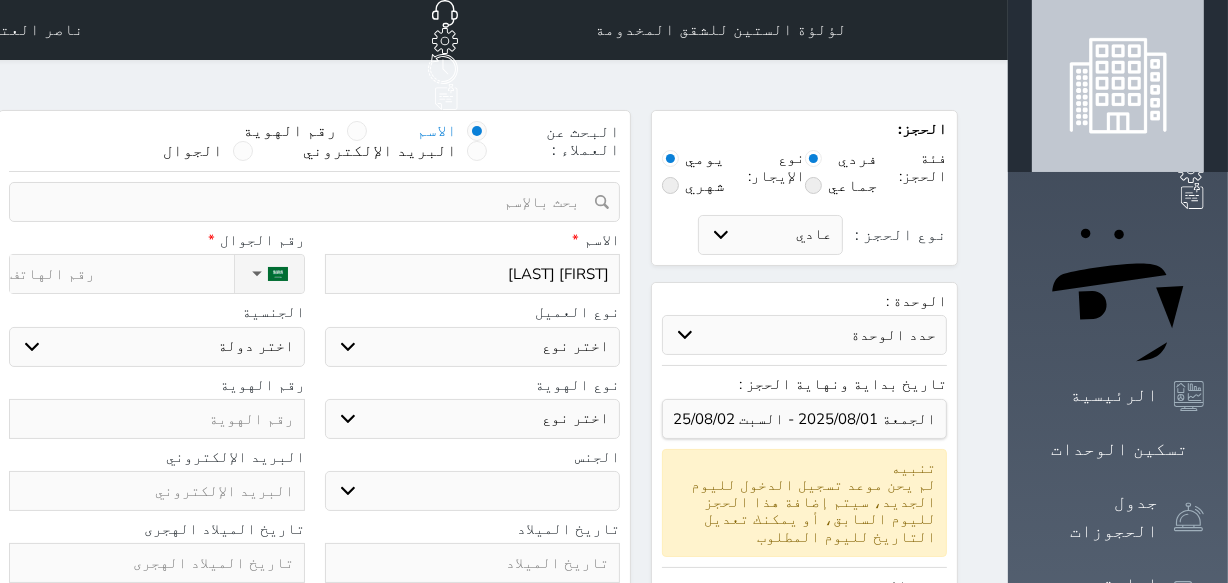 type on "[FIRST] [LAST]" 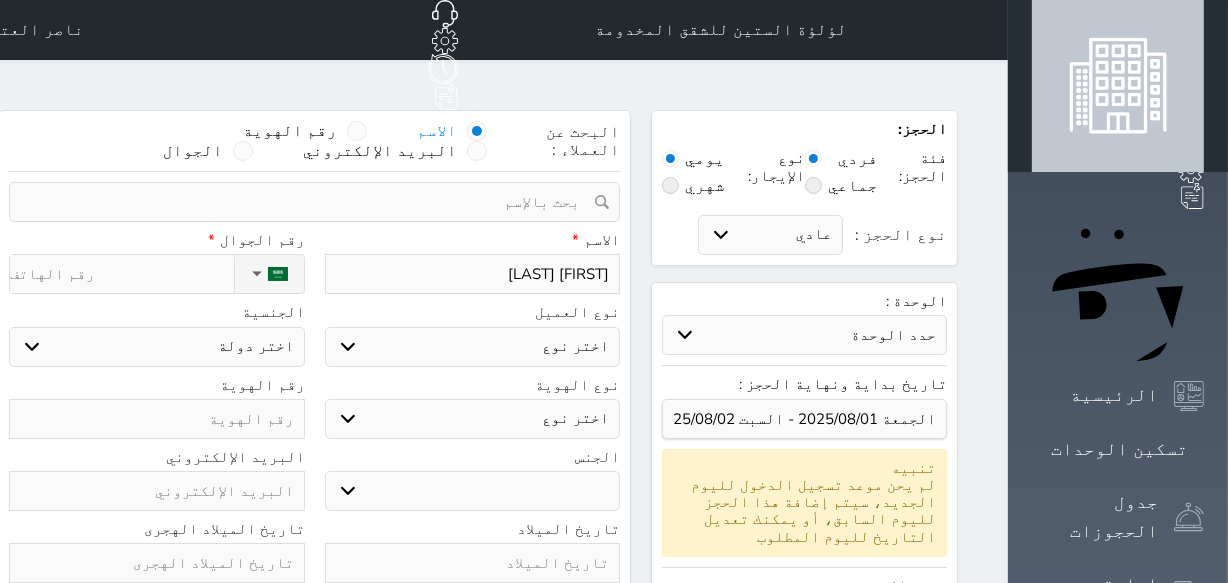 select 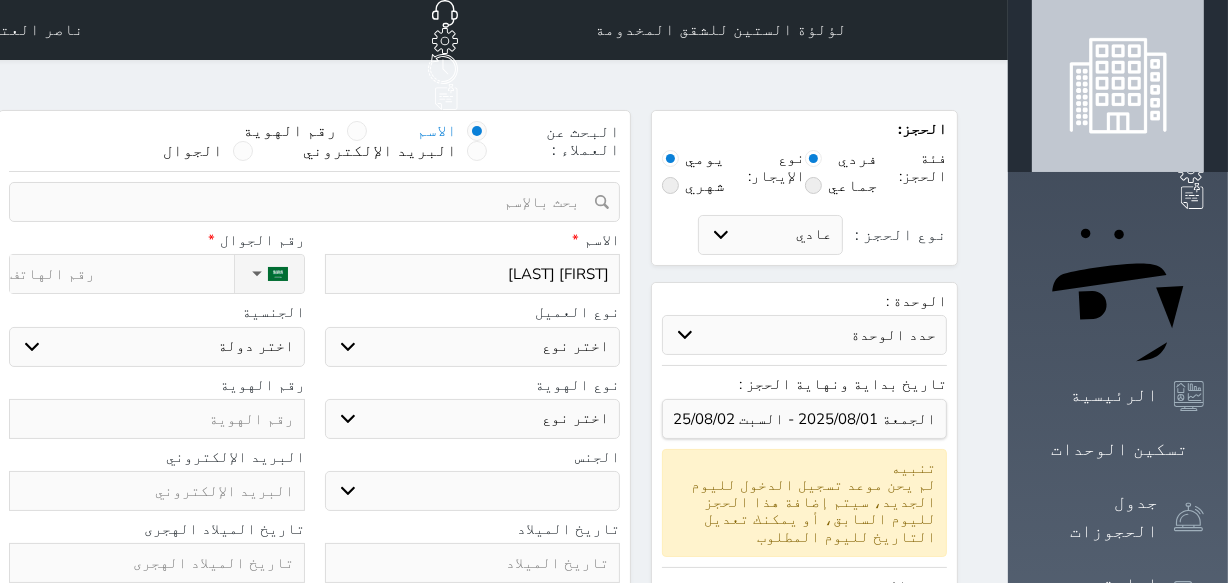 type on "علي سعد الرشيدي" 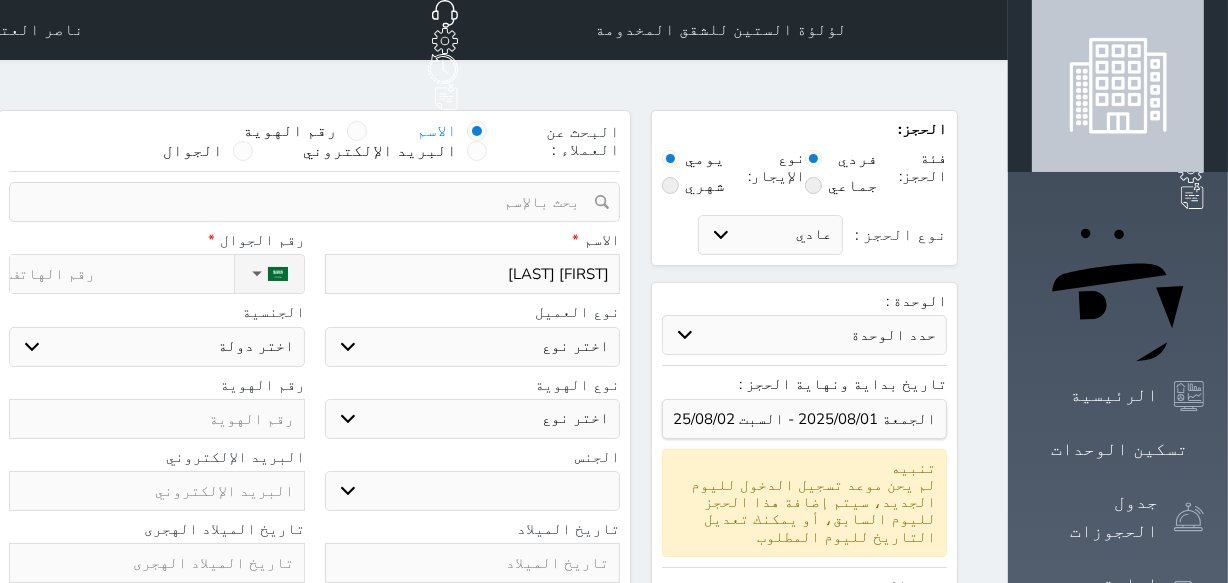 select 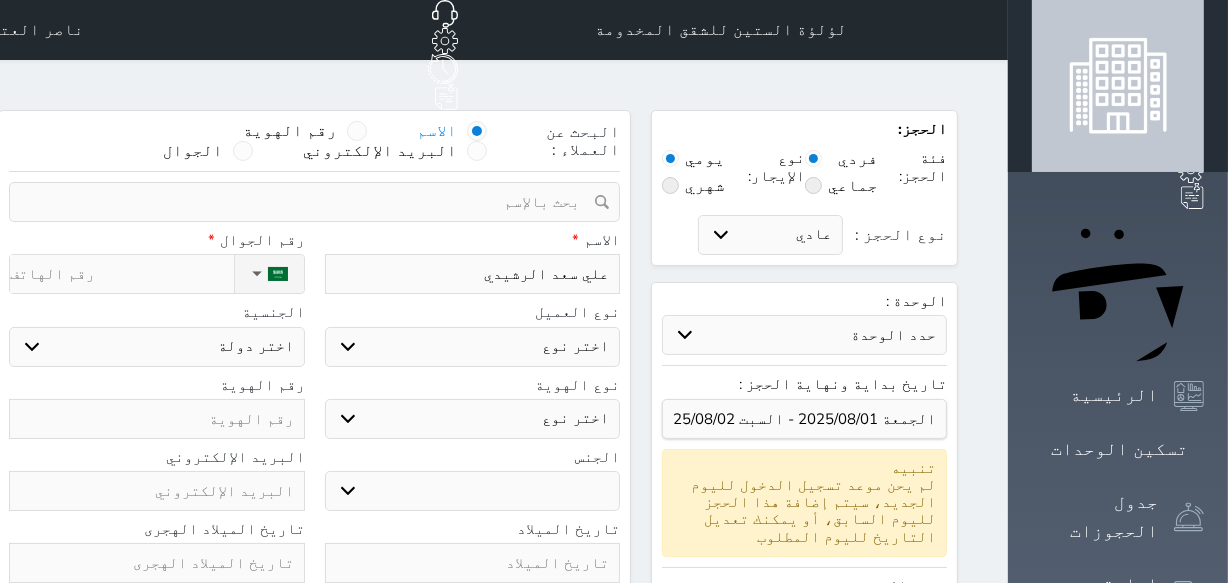 type on "علي سعد الرشيدي" 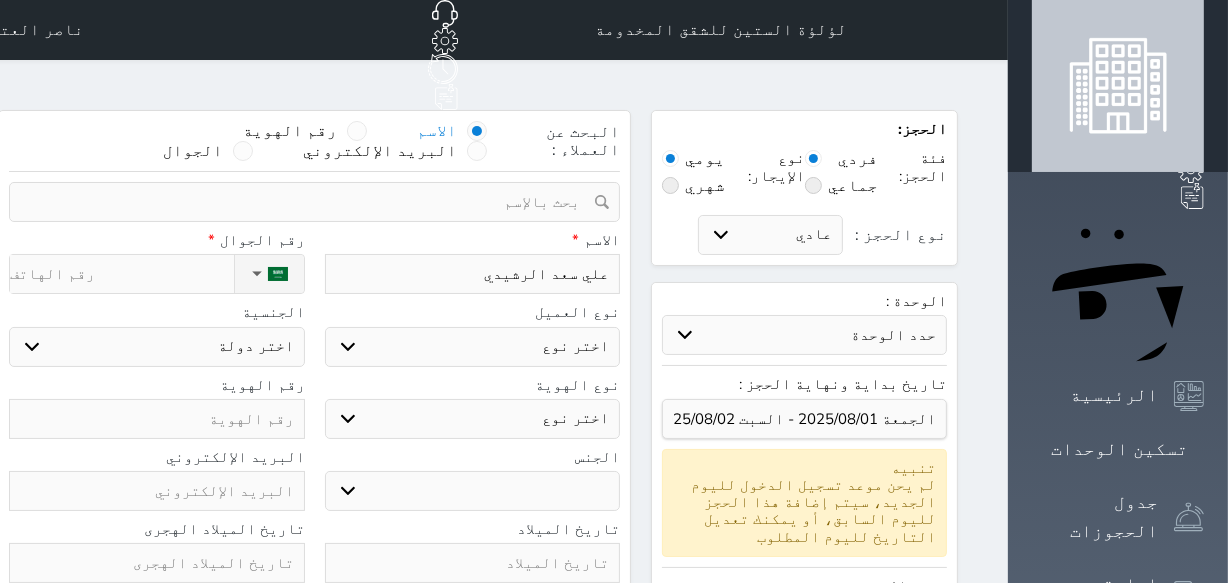 select 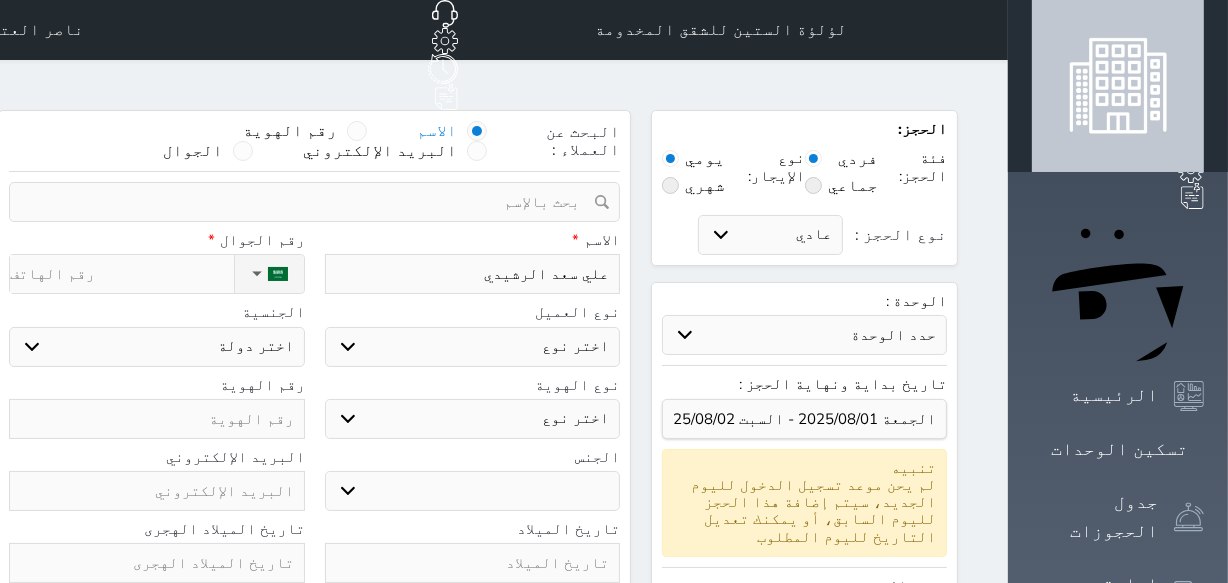 click on "اختر نوع   مواطن مواطن خليجي زائر مقيم" at bounding box center [473, 347] 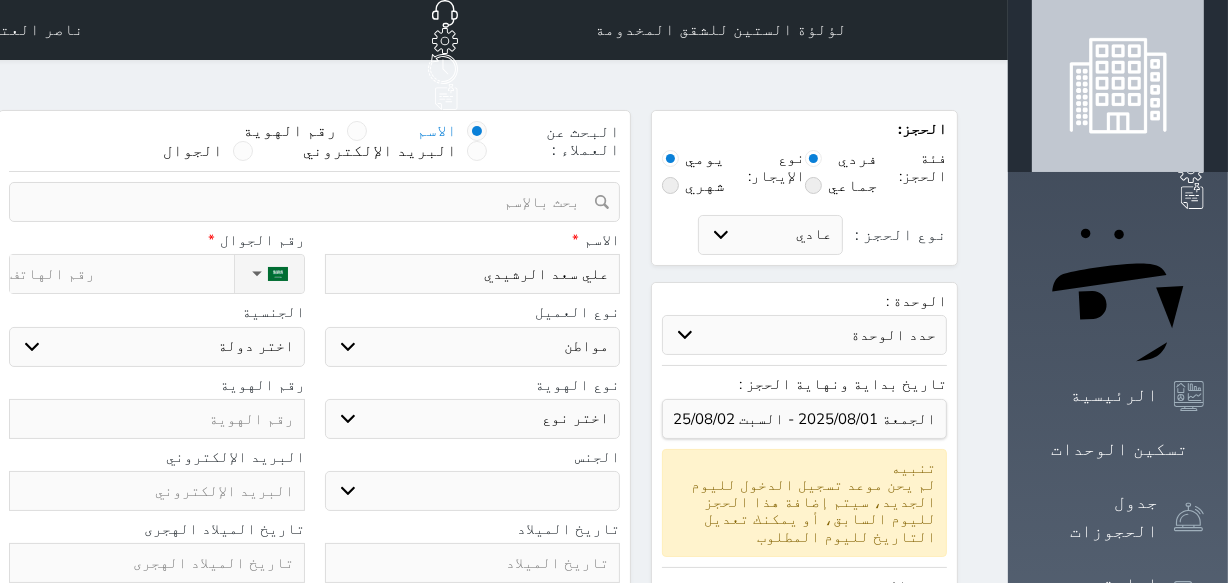 click on "اختر نوع   مواطن مواطن خليجي زائر مقيم" at bounding box center [473, 347] 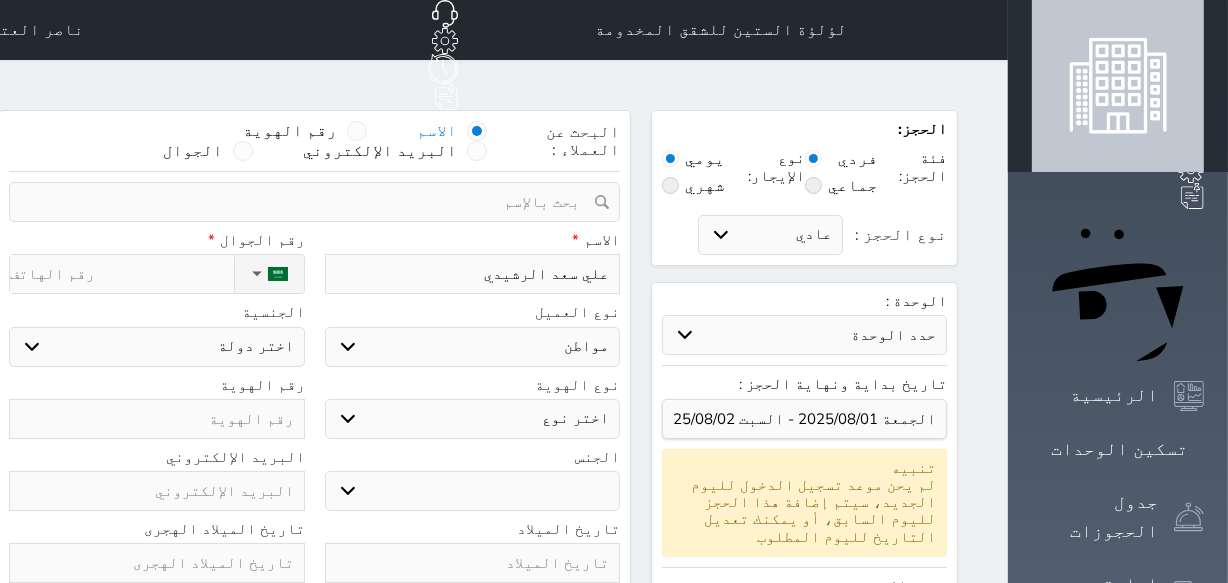 select on "113" 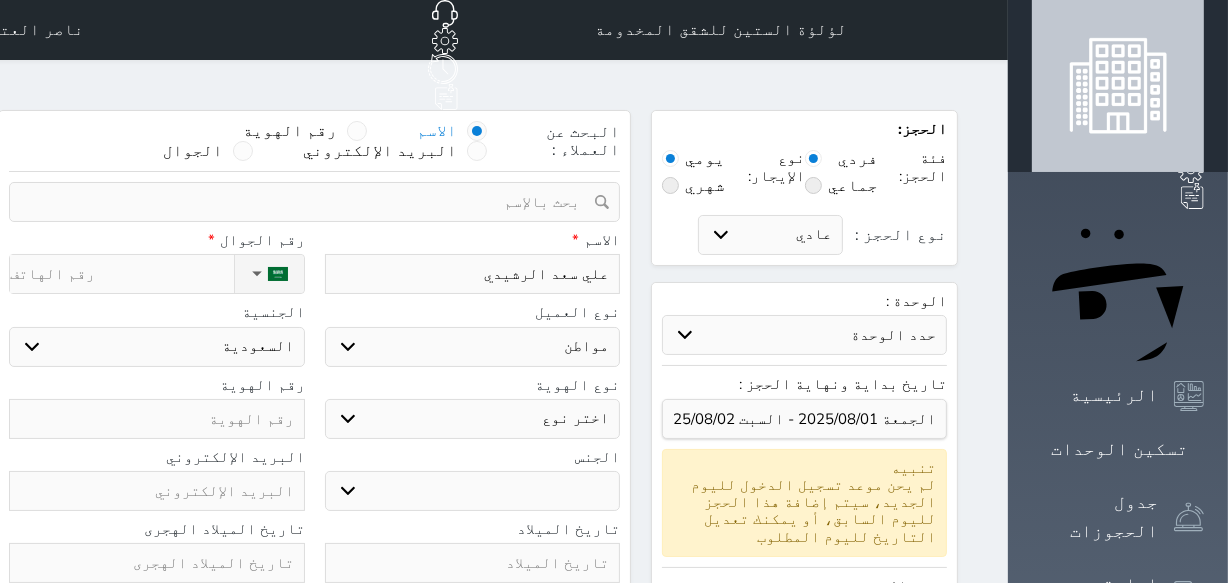 click on "اختر نوع   هوية وطنية هوية عائلية جواز السفر" at bounding box center [473, 419] 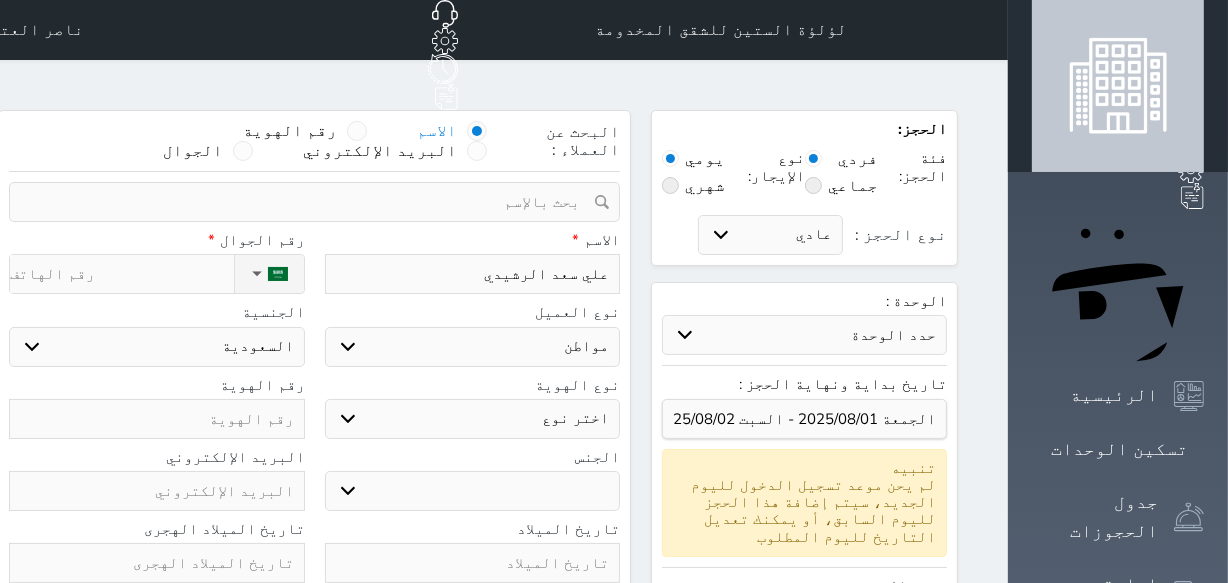 select on "1" 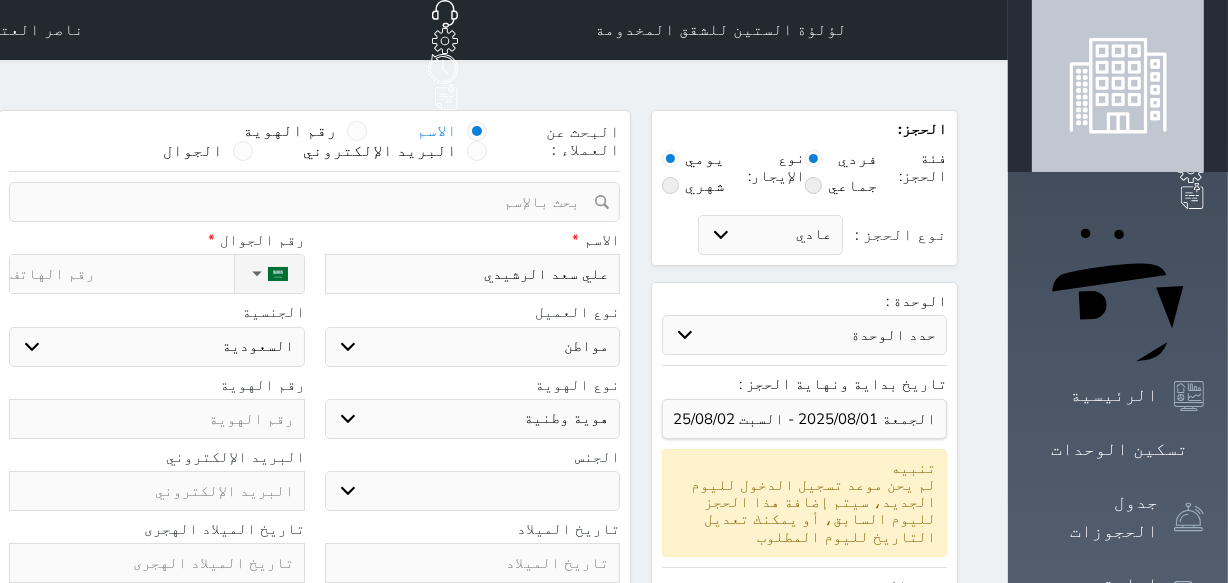 click on "اختر نوع   هوية وطنية هوية عائلية جواز السفر" at bounding box center [473, 419] 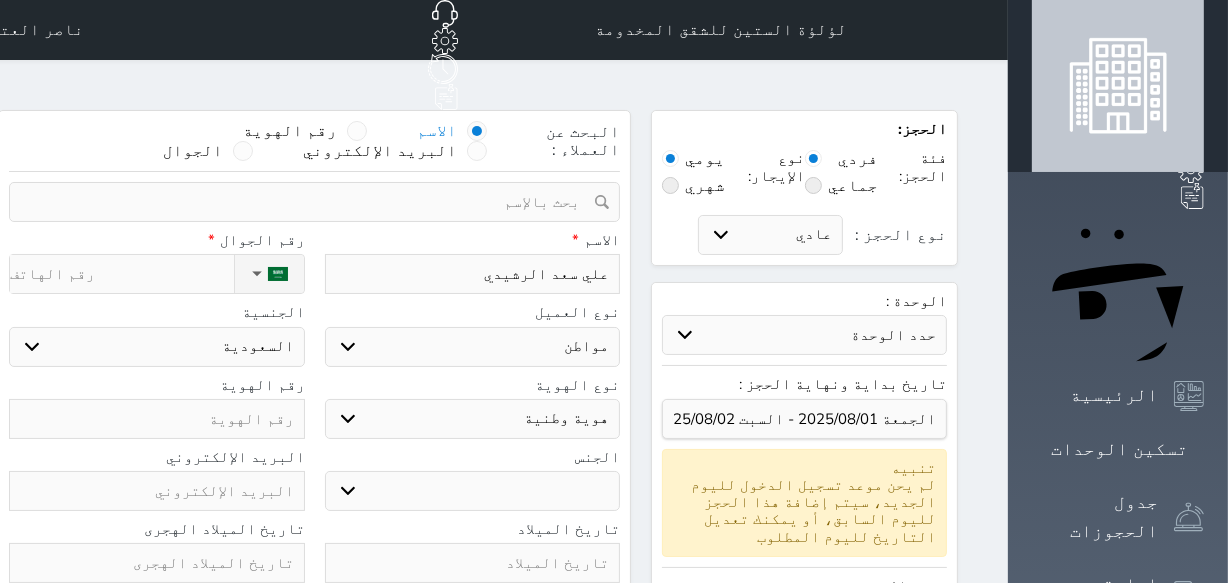 click on "ذكر   انثى" at bounding box center [473, 491] 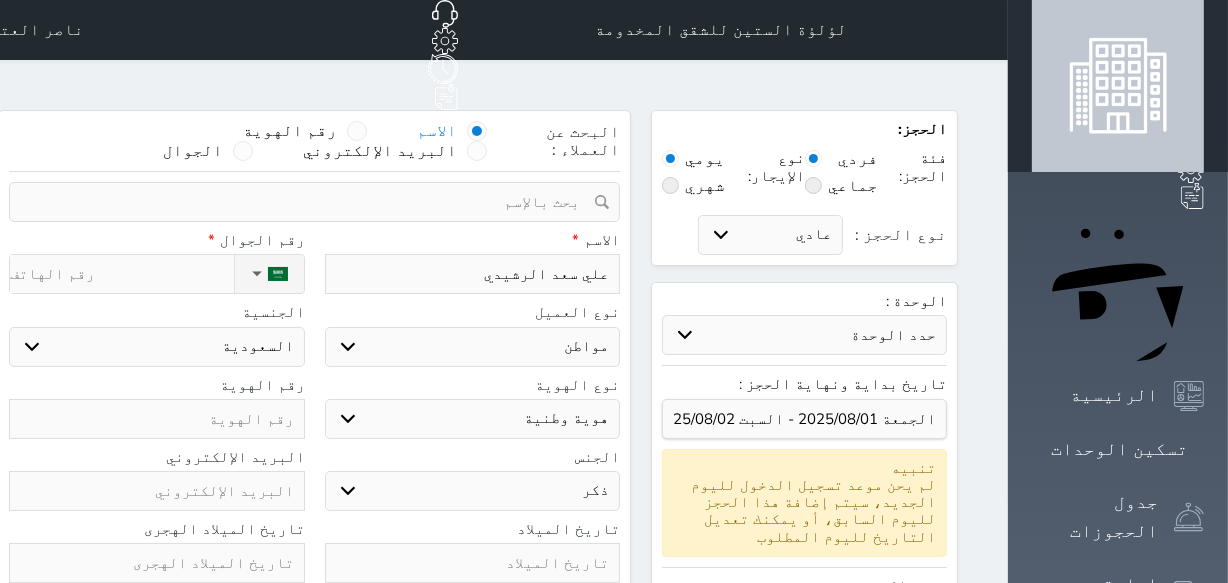 click on "ذكر   انثى" at bounding box center [473, 491] 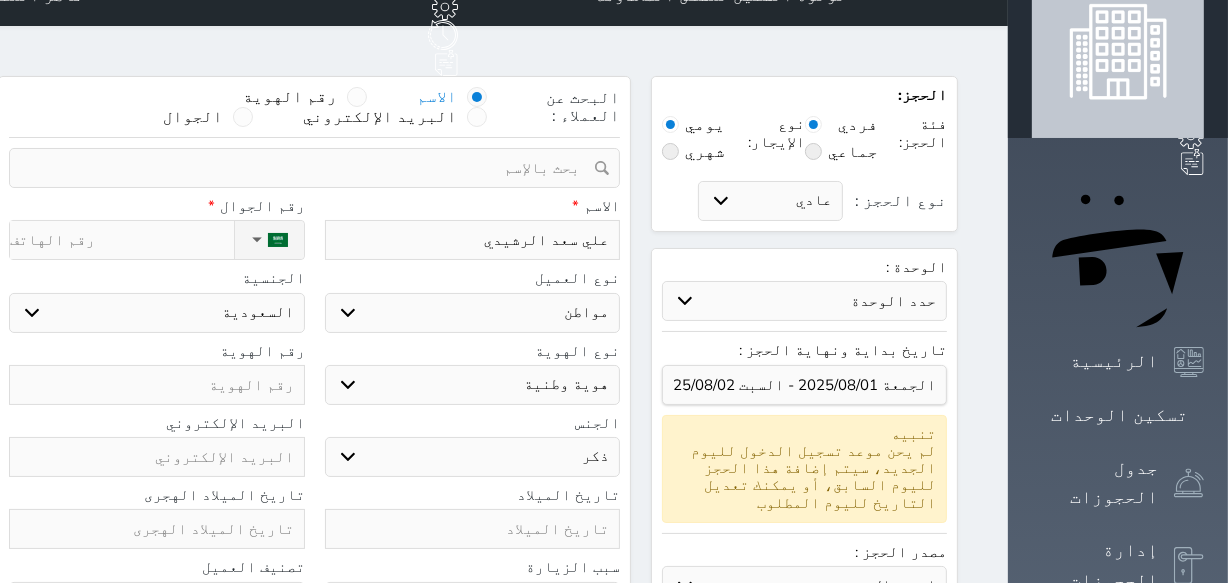 scroll, scrollTop: 0, scrollLeft: 0, axis: both 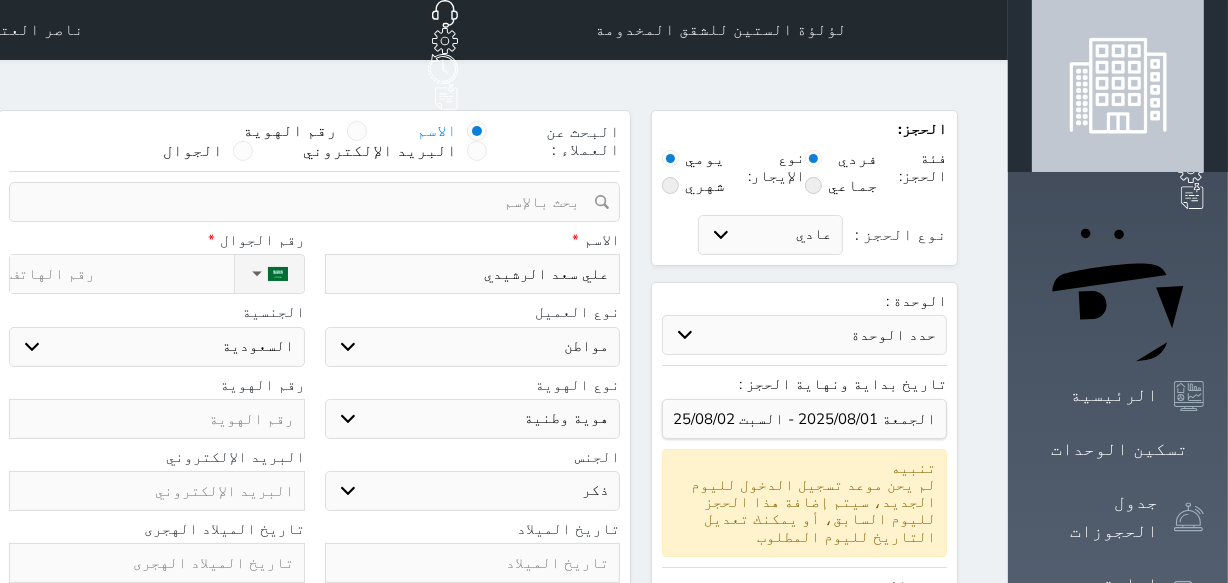 click at bounding box center (157, 419) 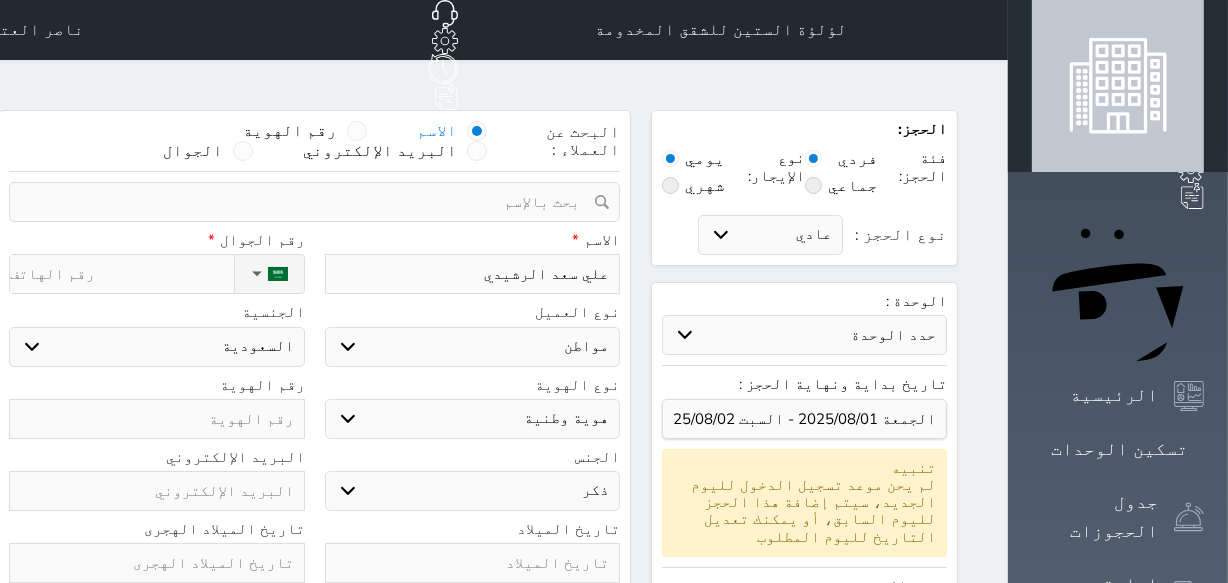click on "نوع الحجز :" at bounding box center (121, 274) 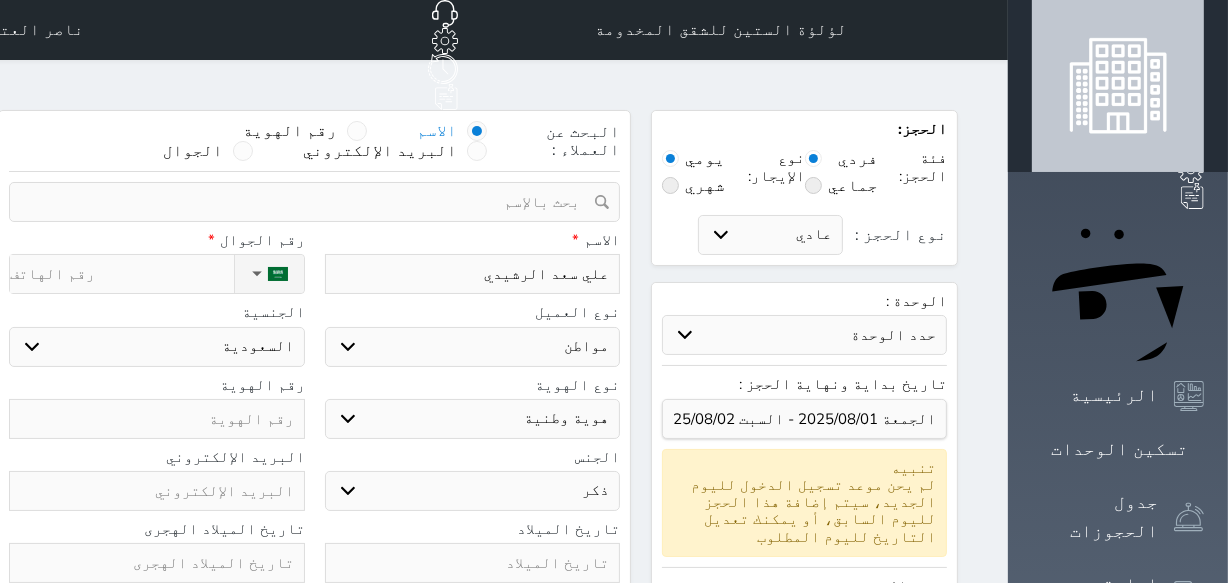 type on "0" 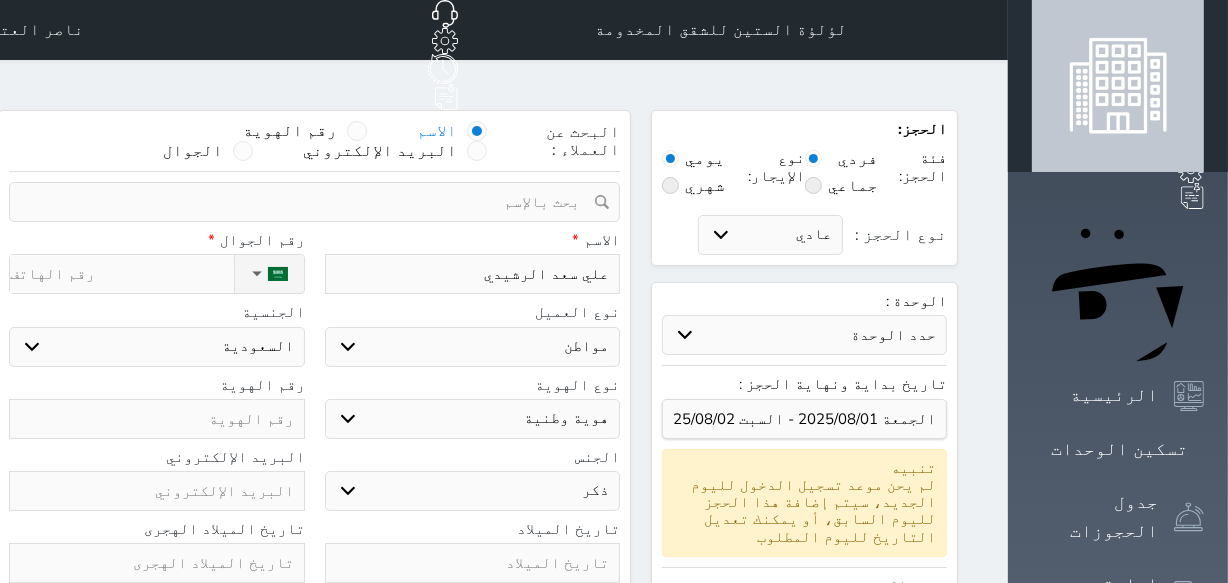 select 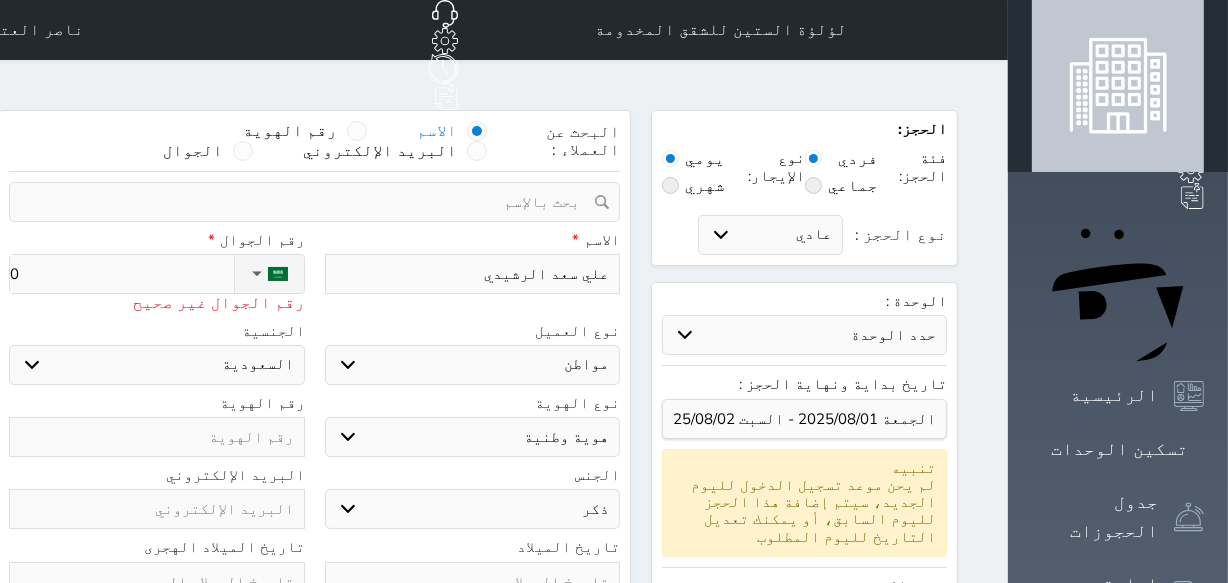 type on "05" 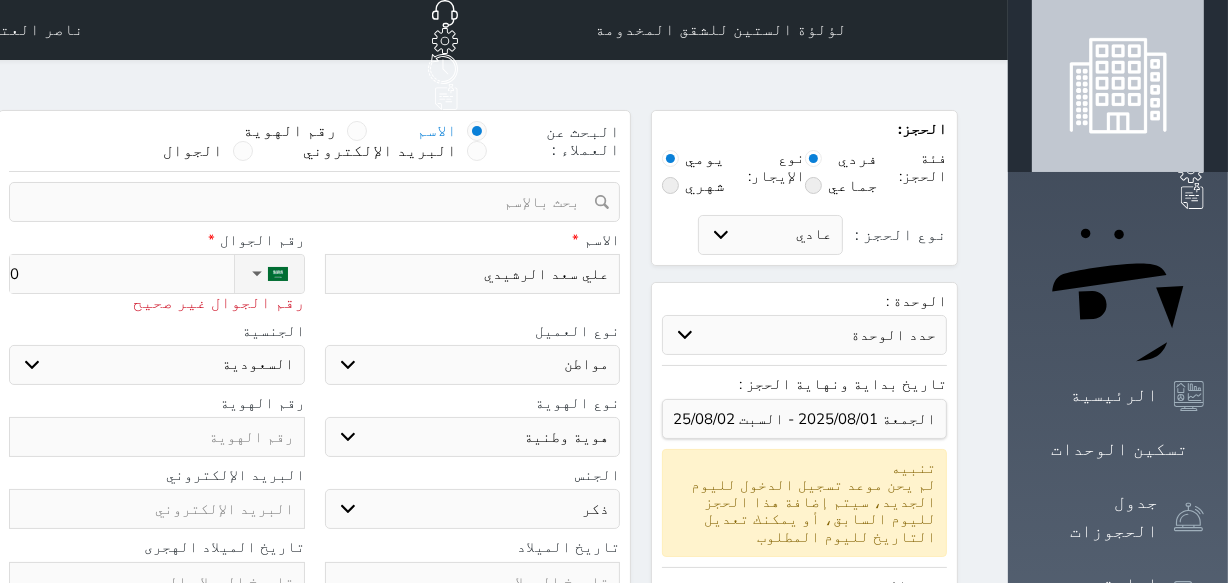 select 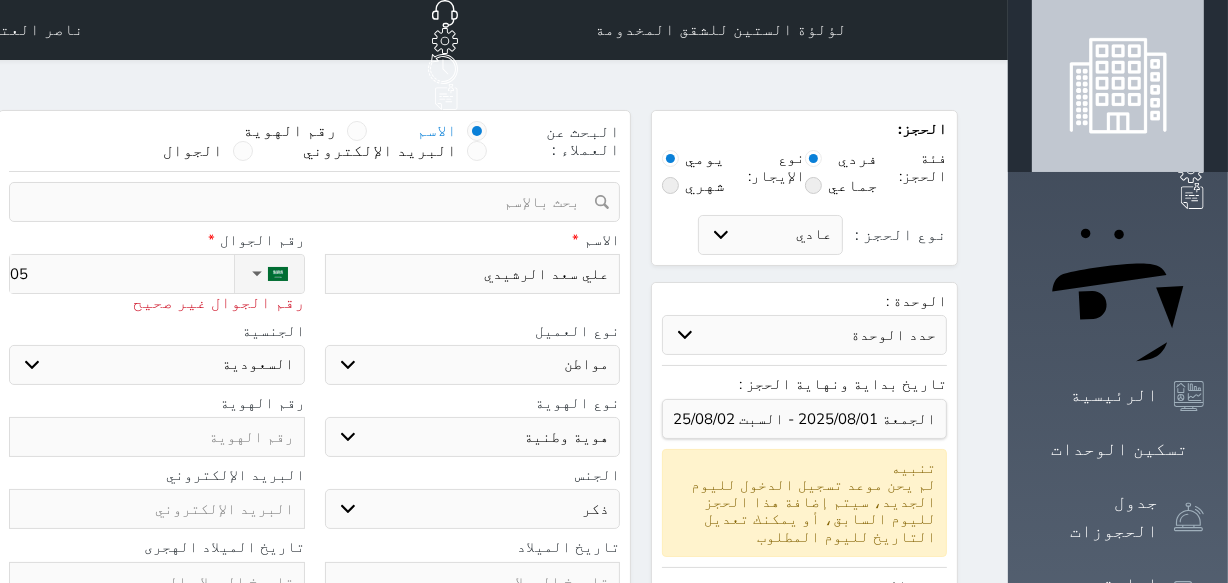 type on "059" 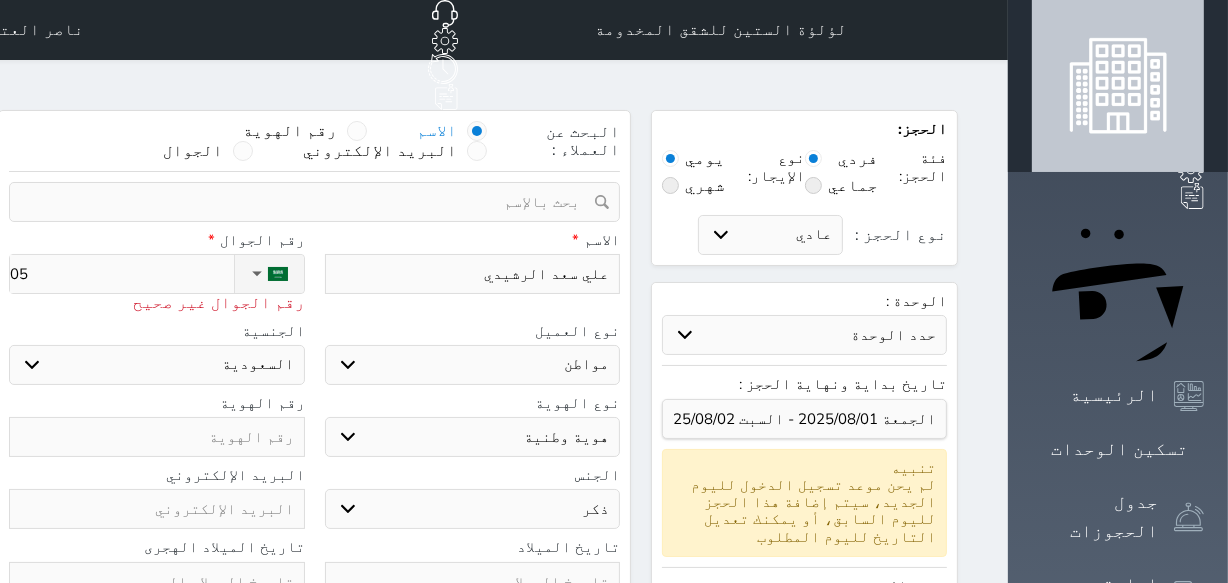 select 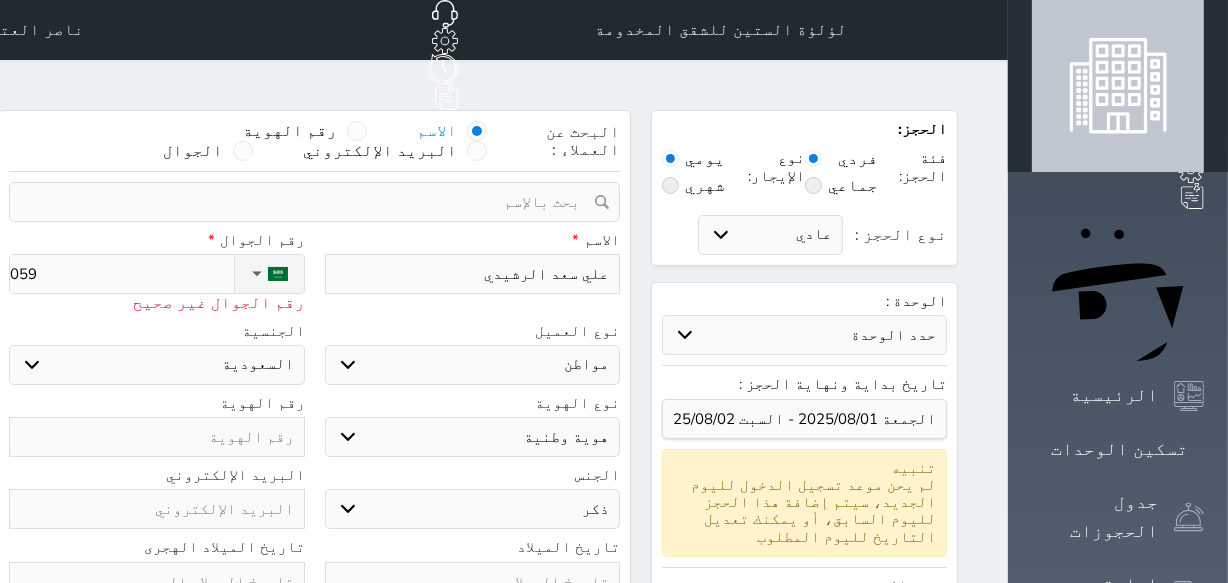 type on "0592" 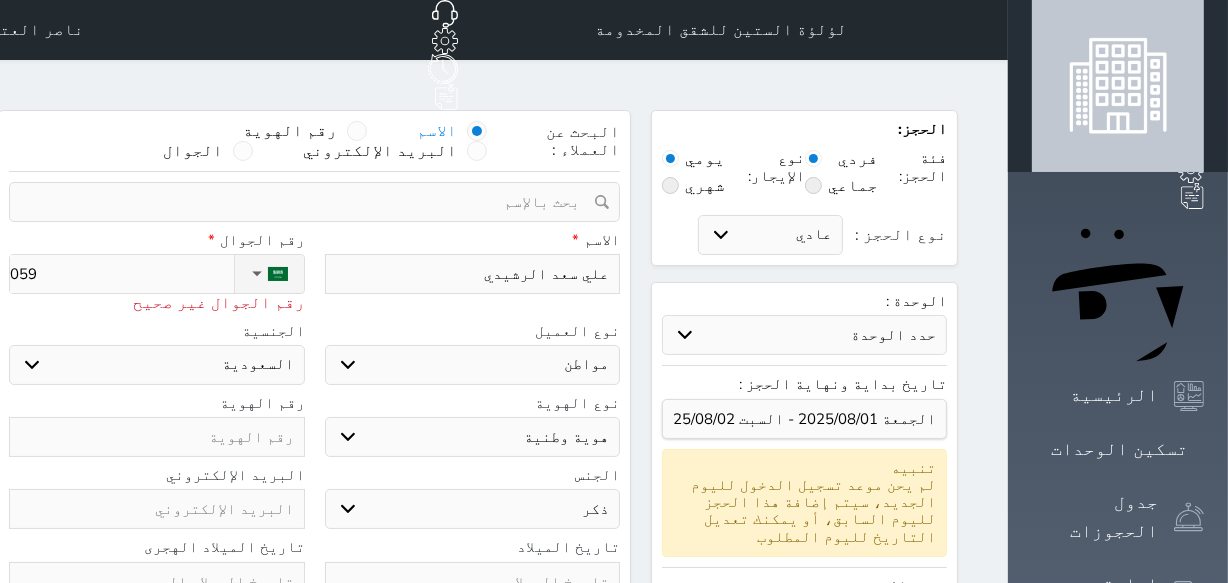 select 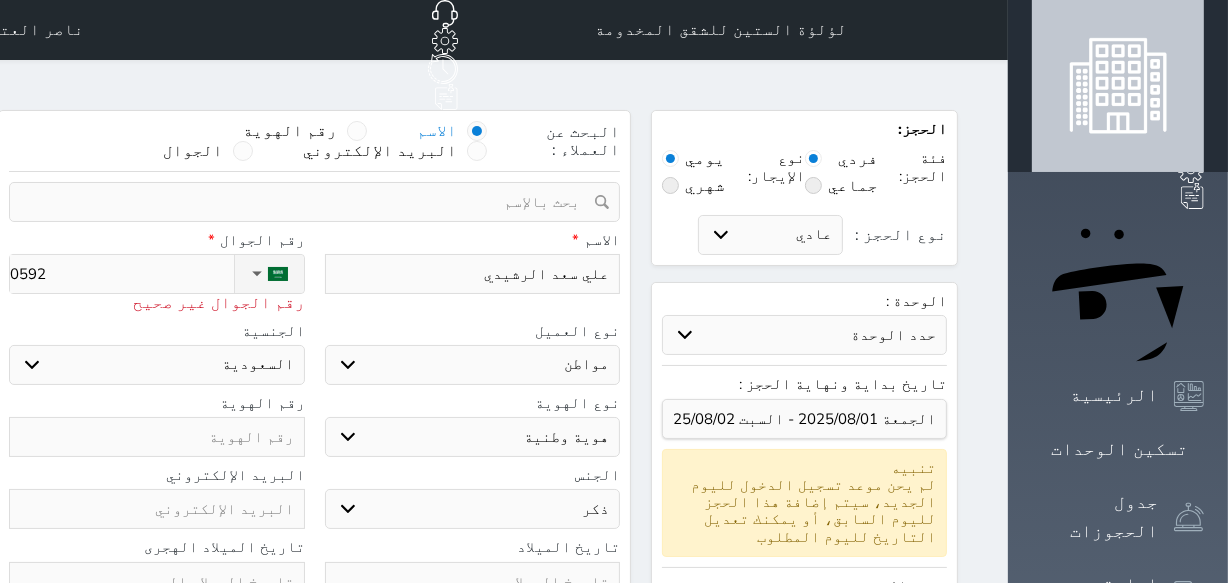 type on "[PHONE]" 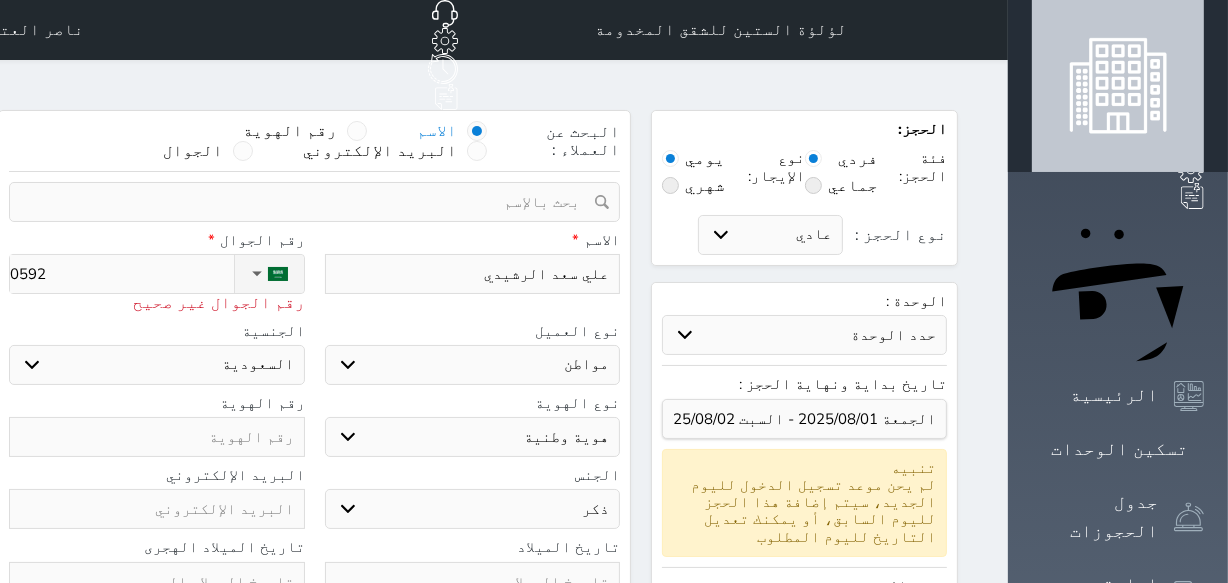 select 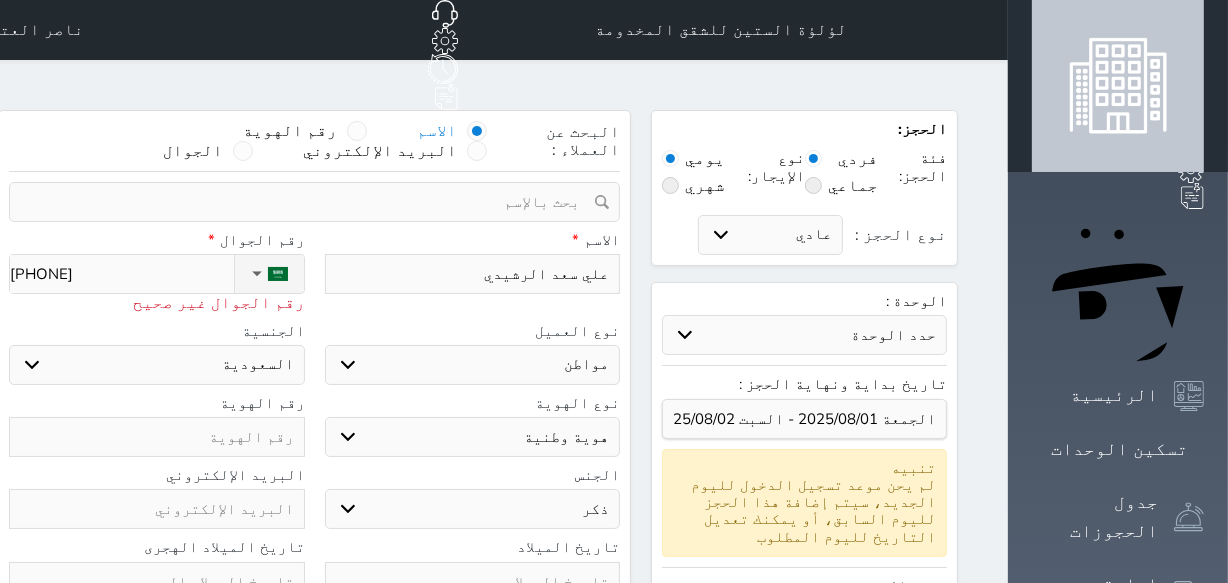 type on "[PHONE]" 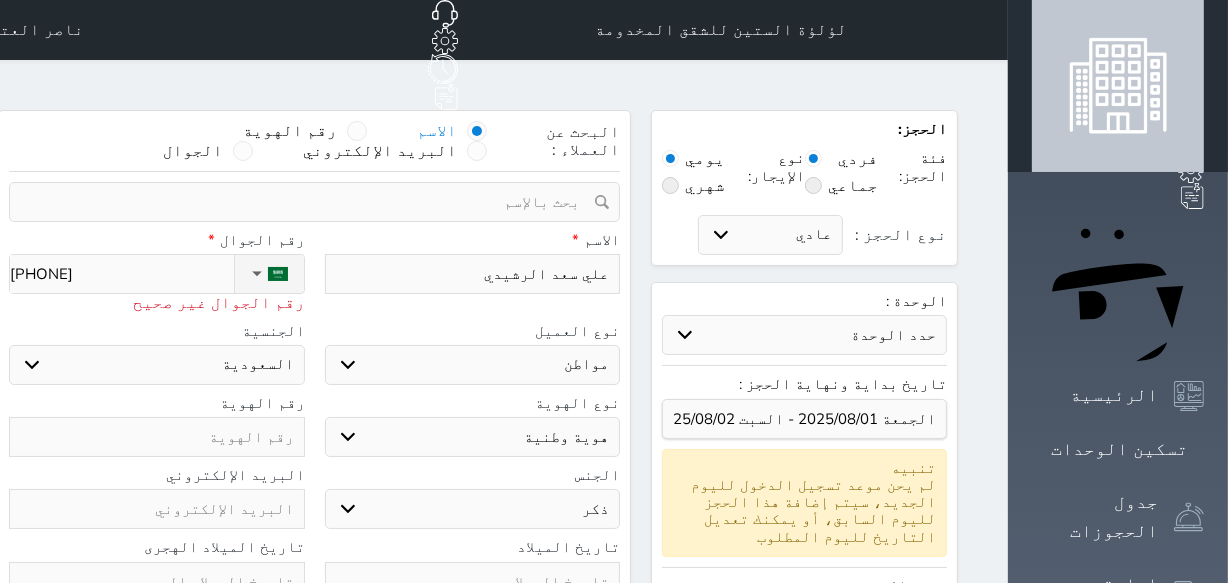 select 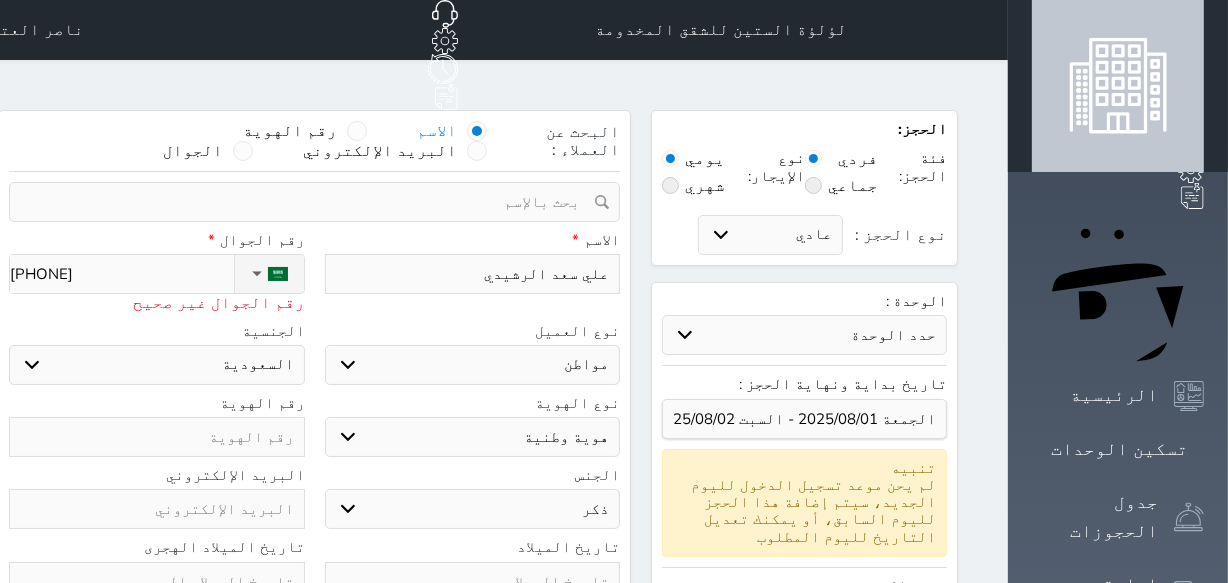 type on "[PHONE]" 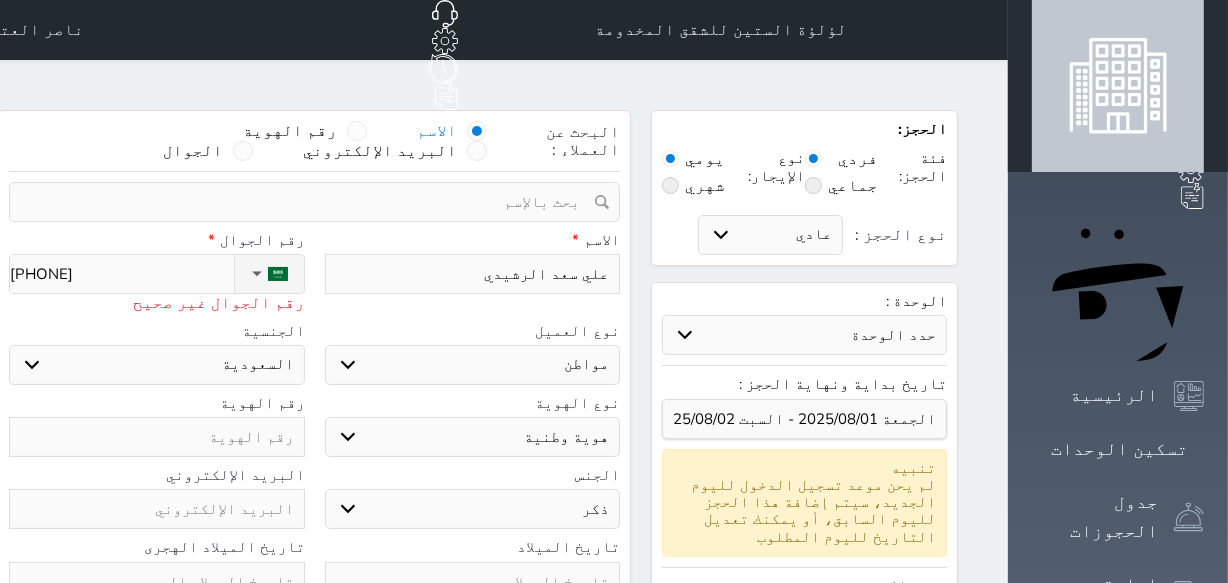 select 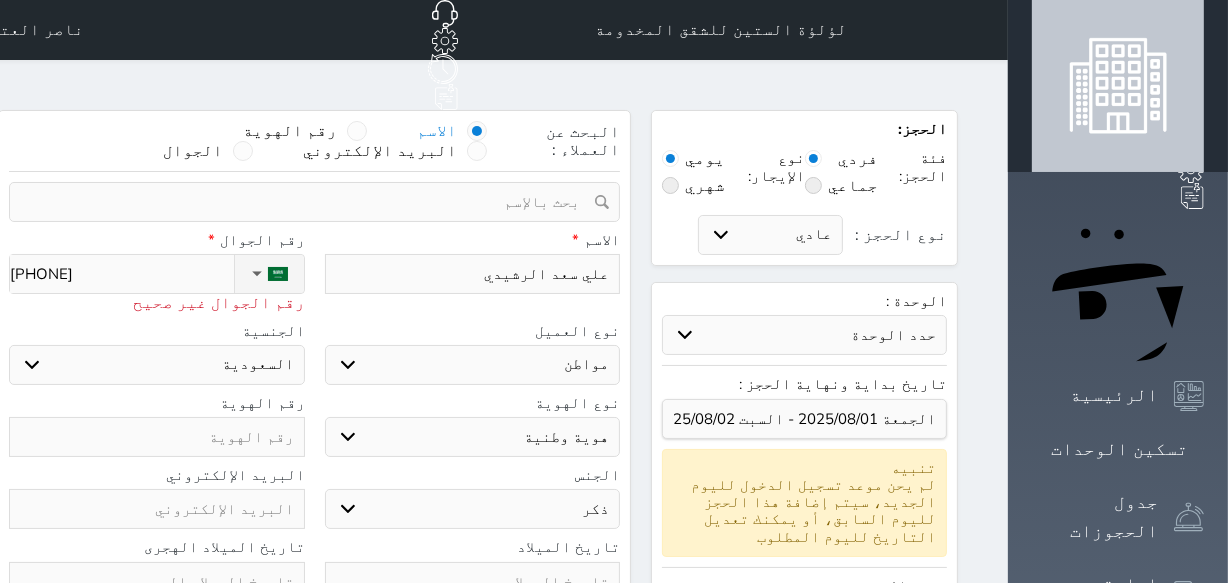 type on "[PHONE]" 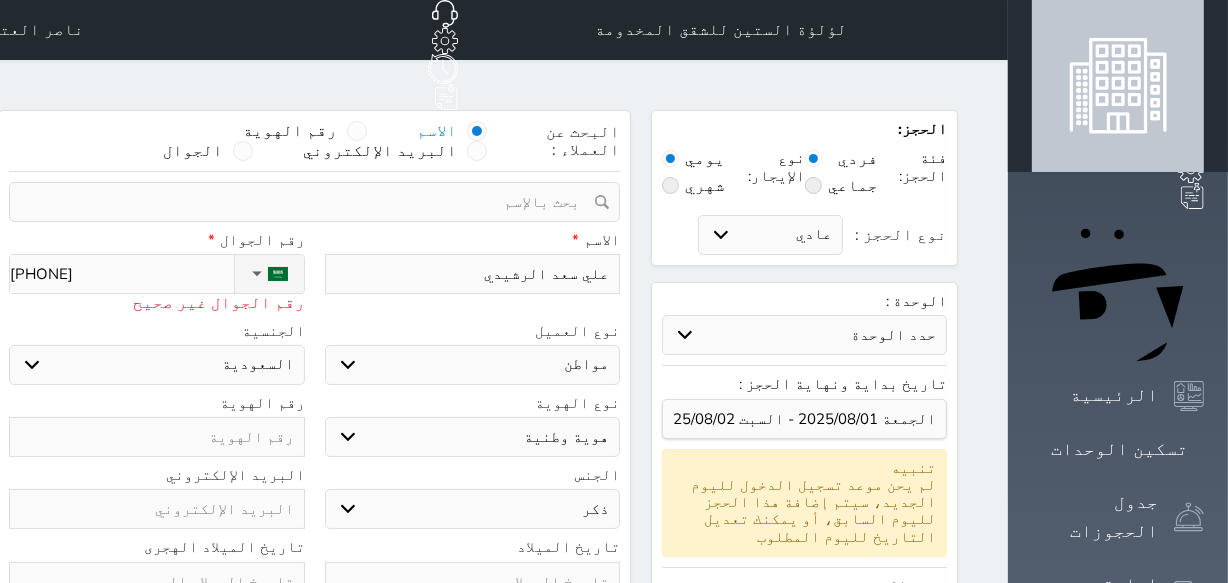 select 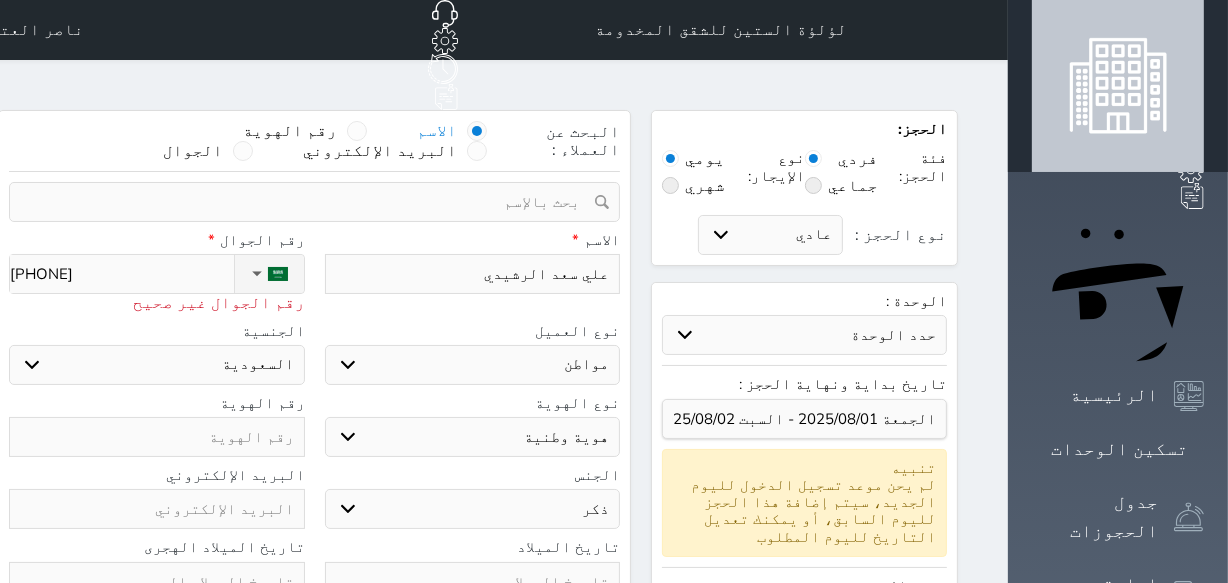 type on "[PHONE]" 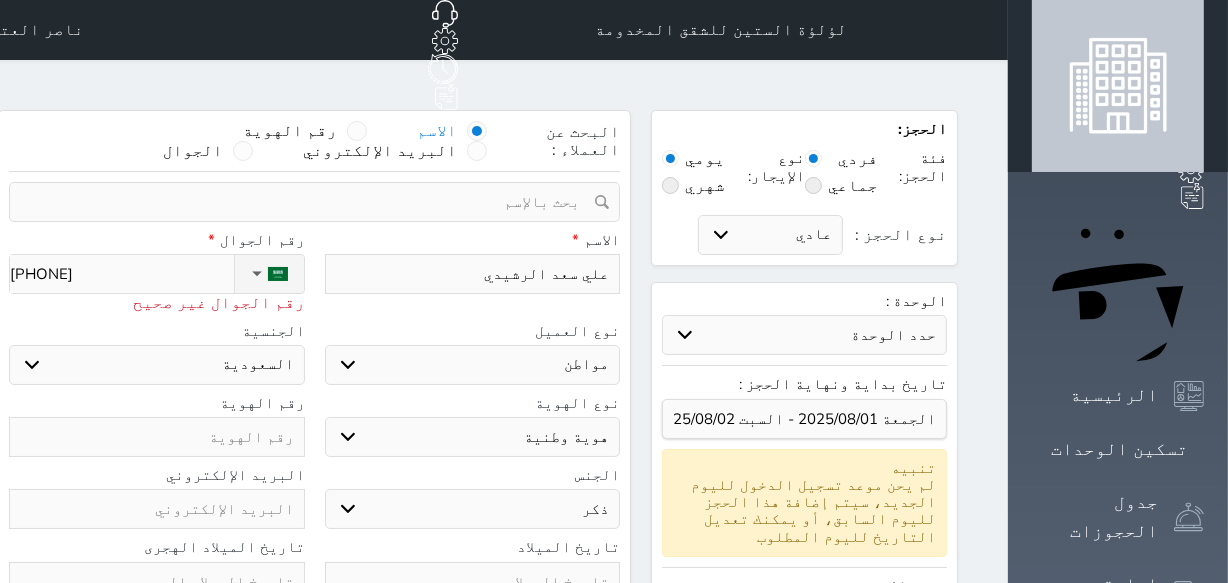 select 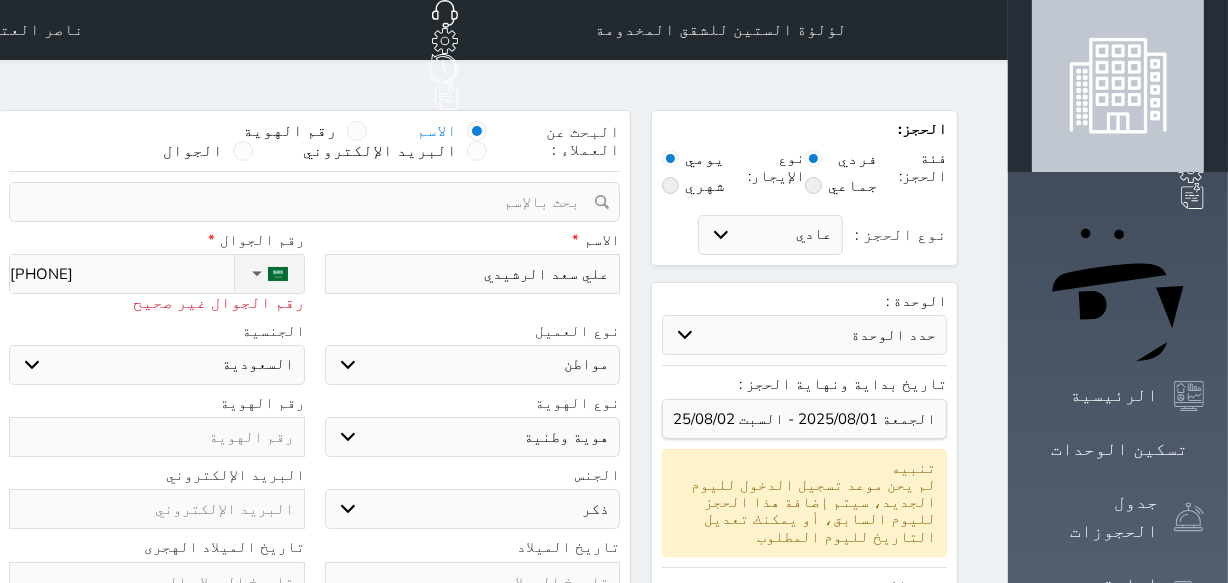 type on "[PHONE]" 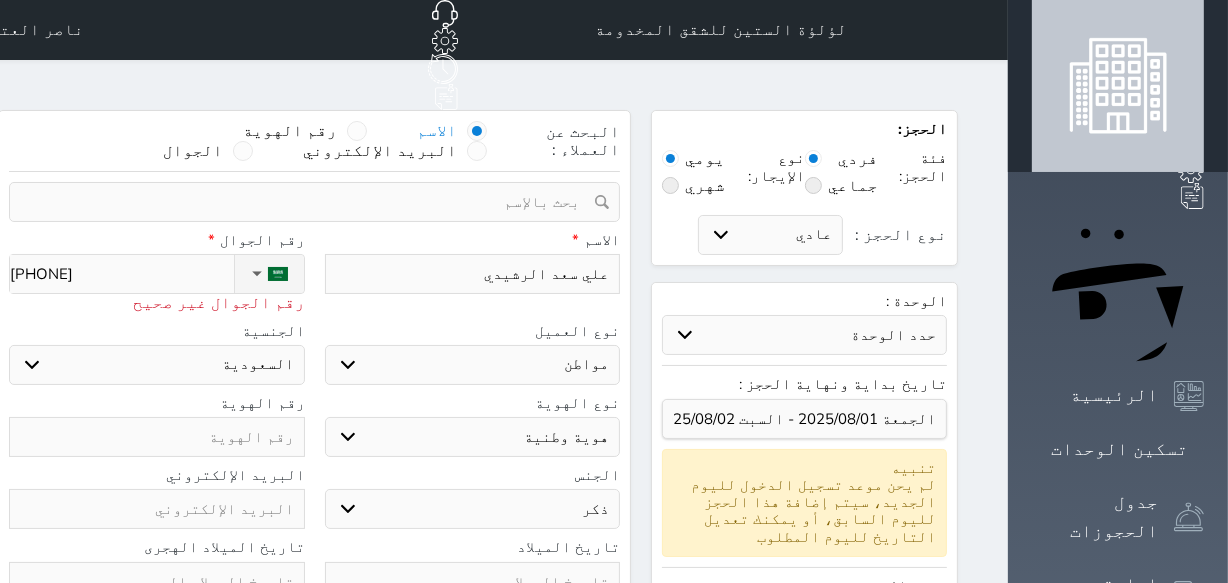 select 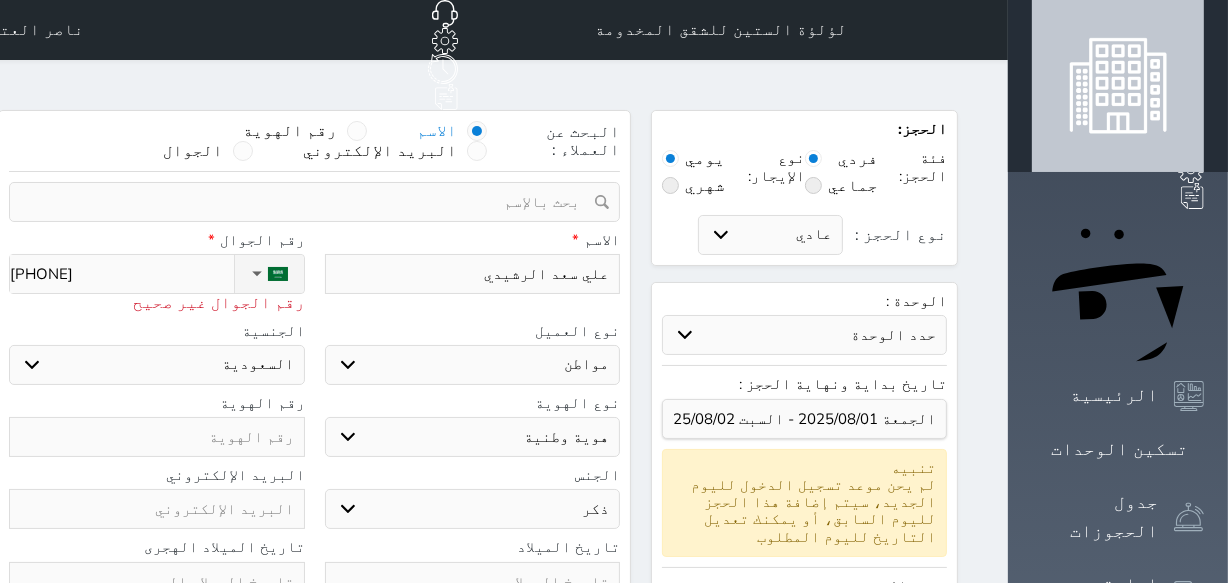 type on "[PHONE]" 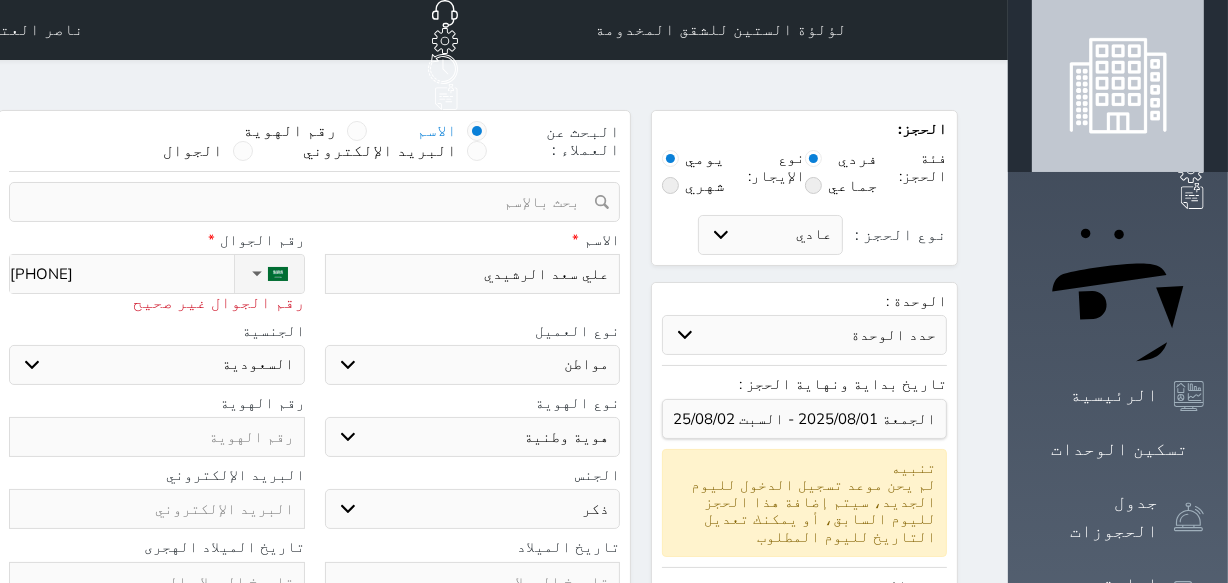 select 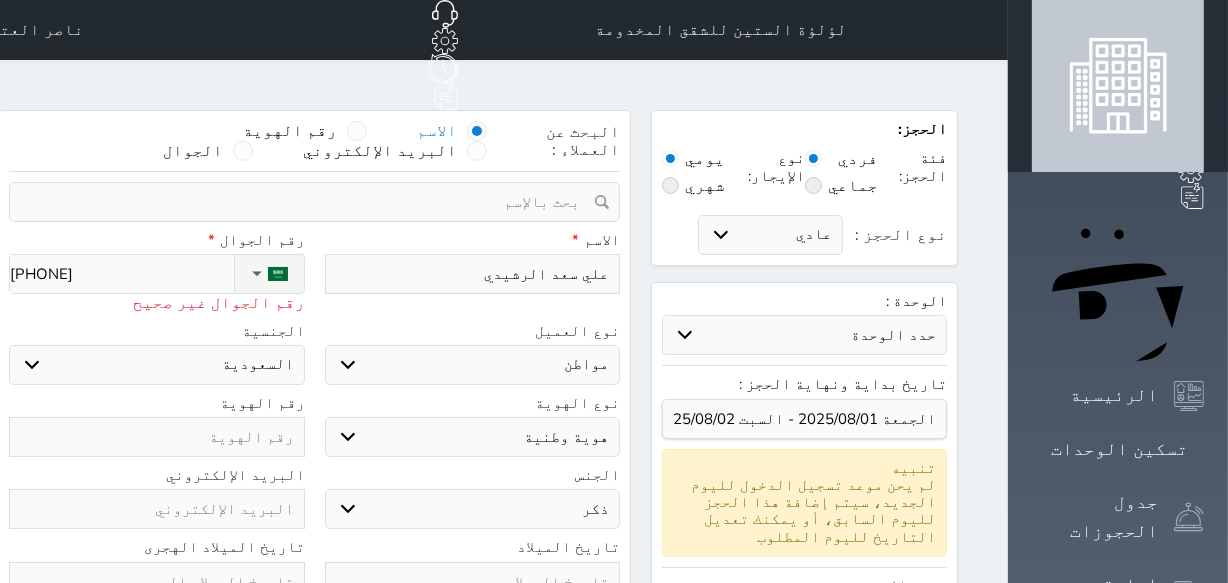 type on "[PHONE]" 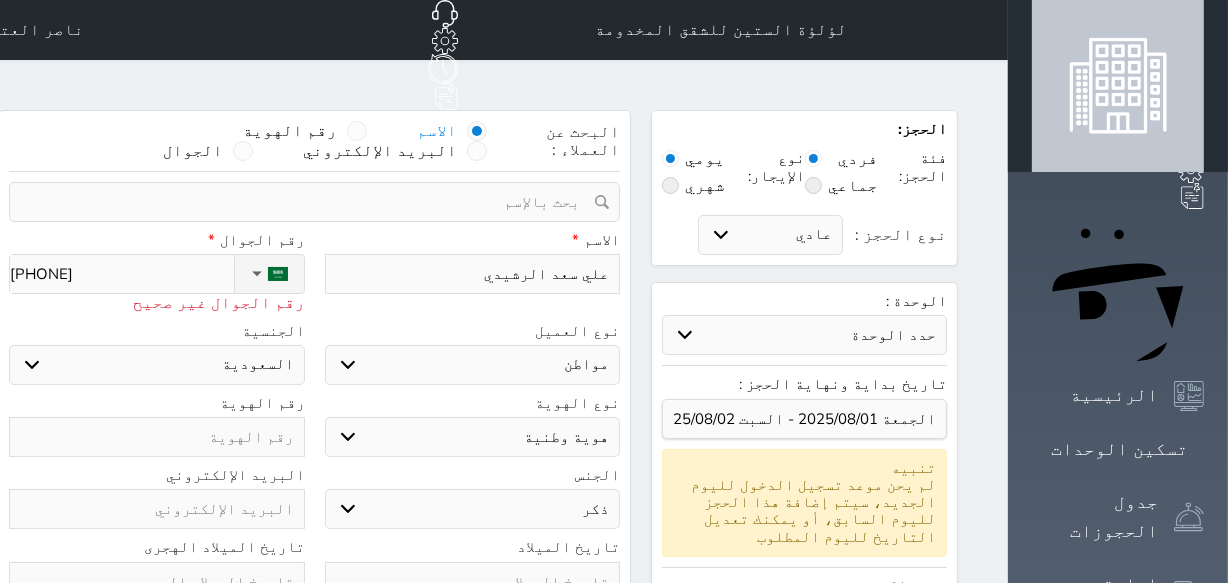 select 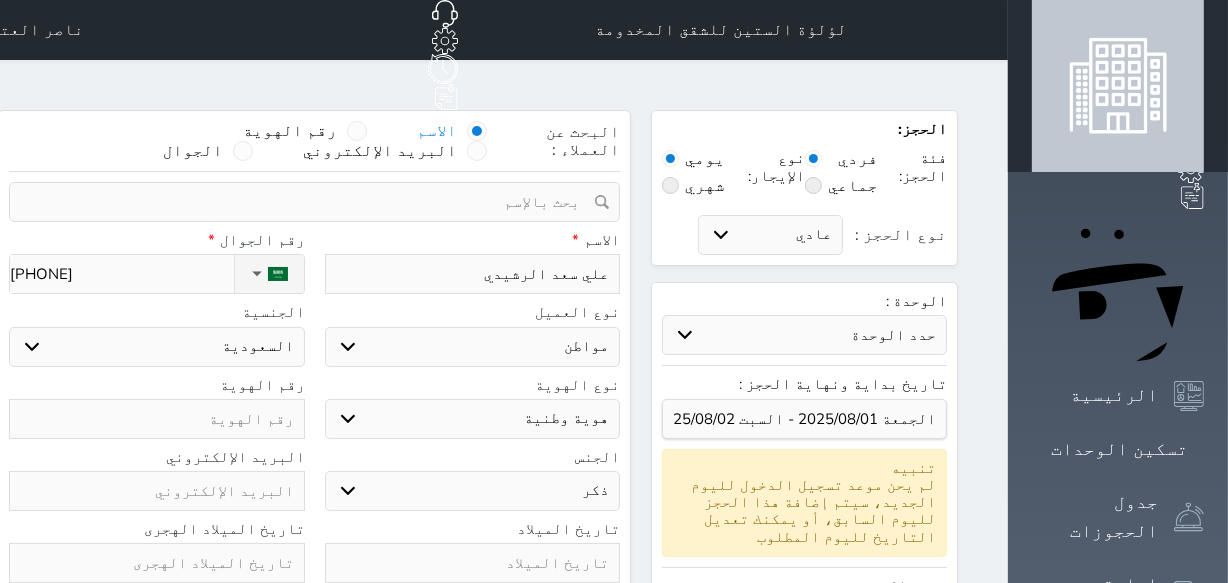 type on "[PHONE]" 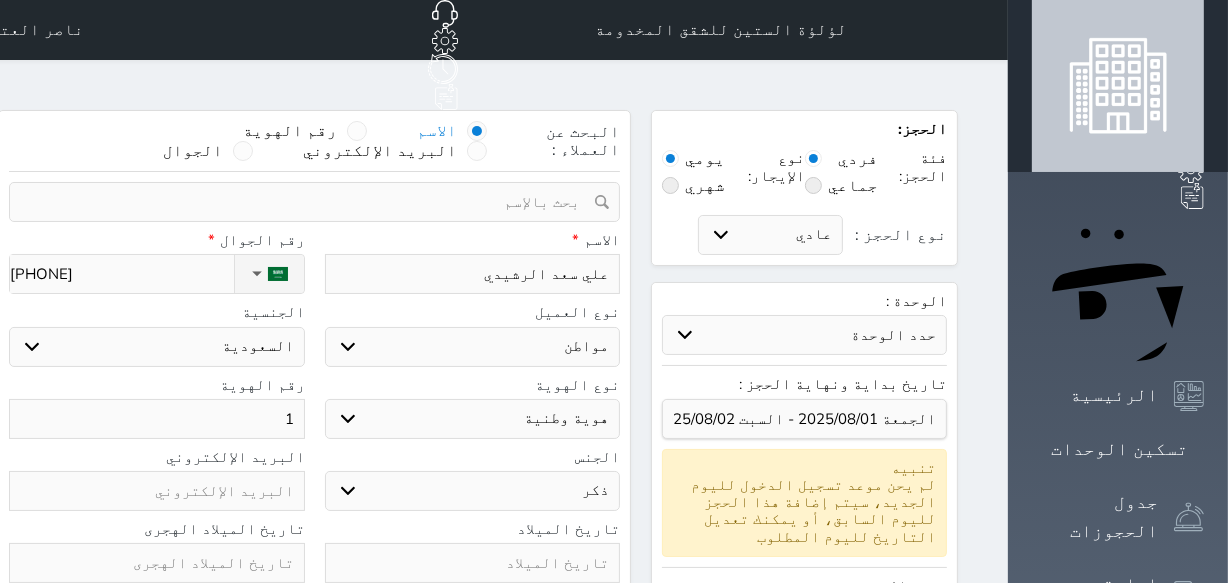 type on "10" 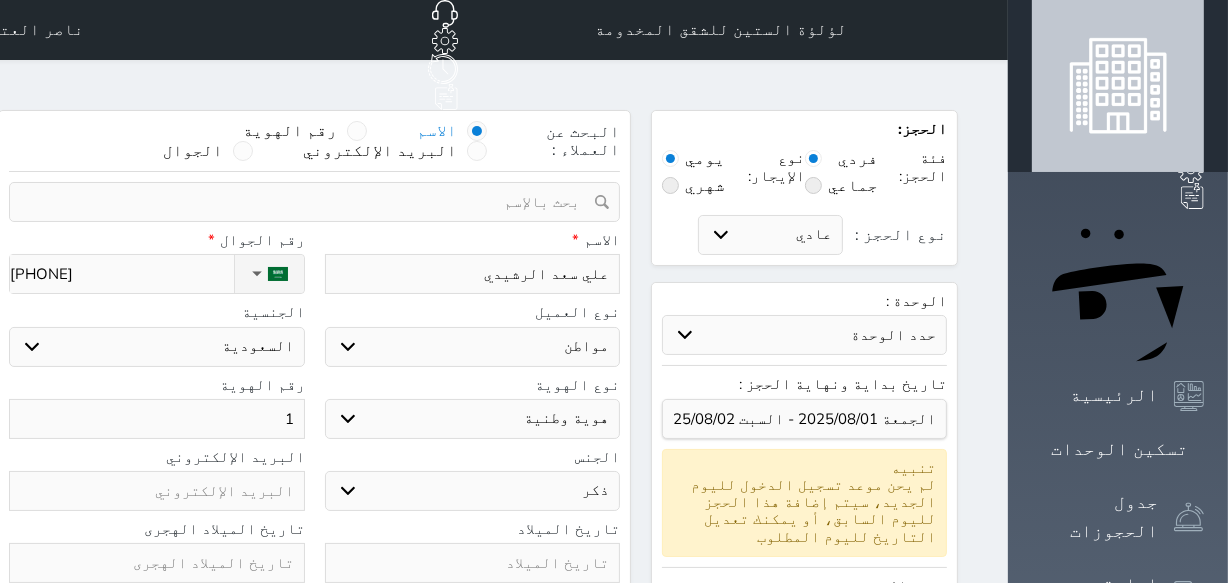 select 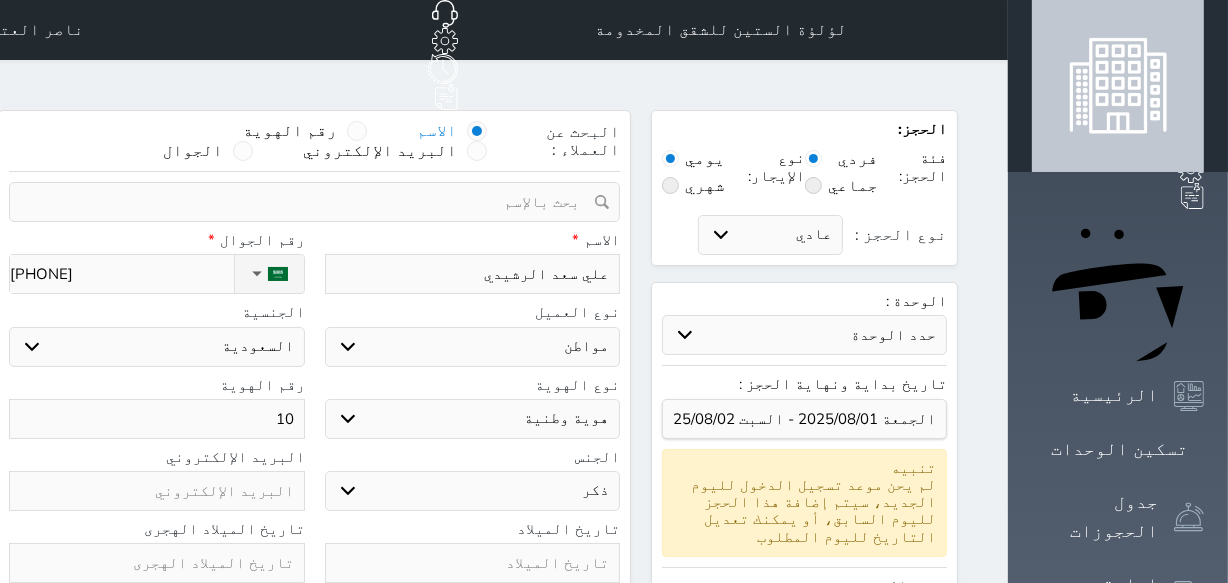 type on "109" 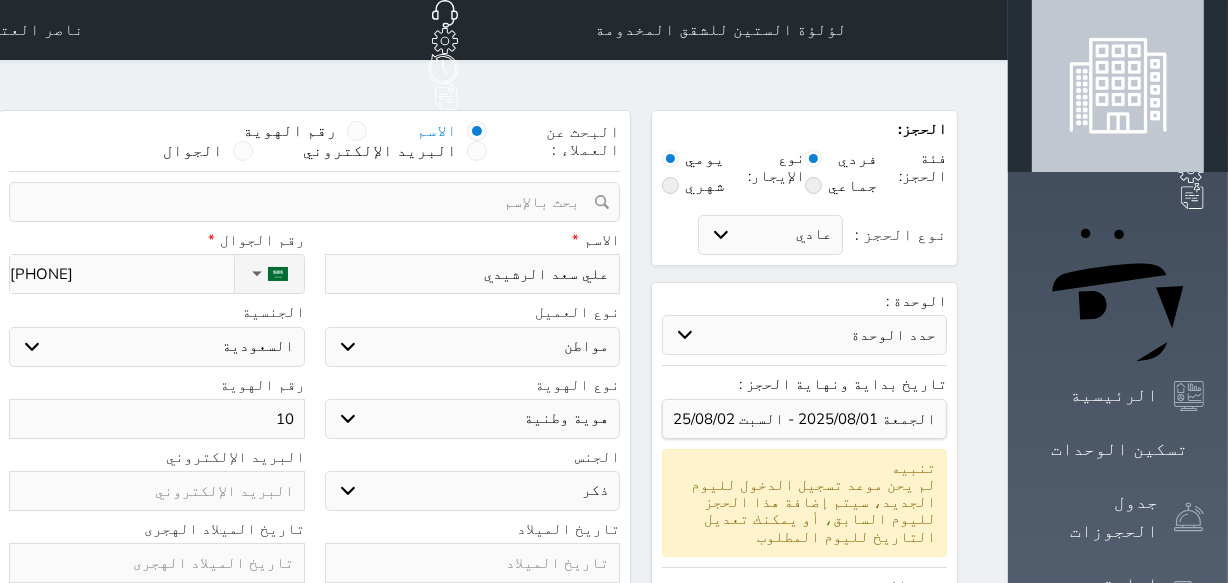 select 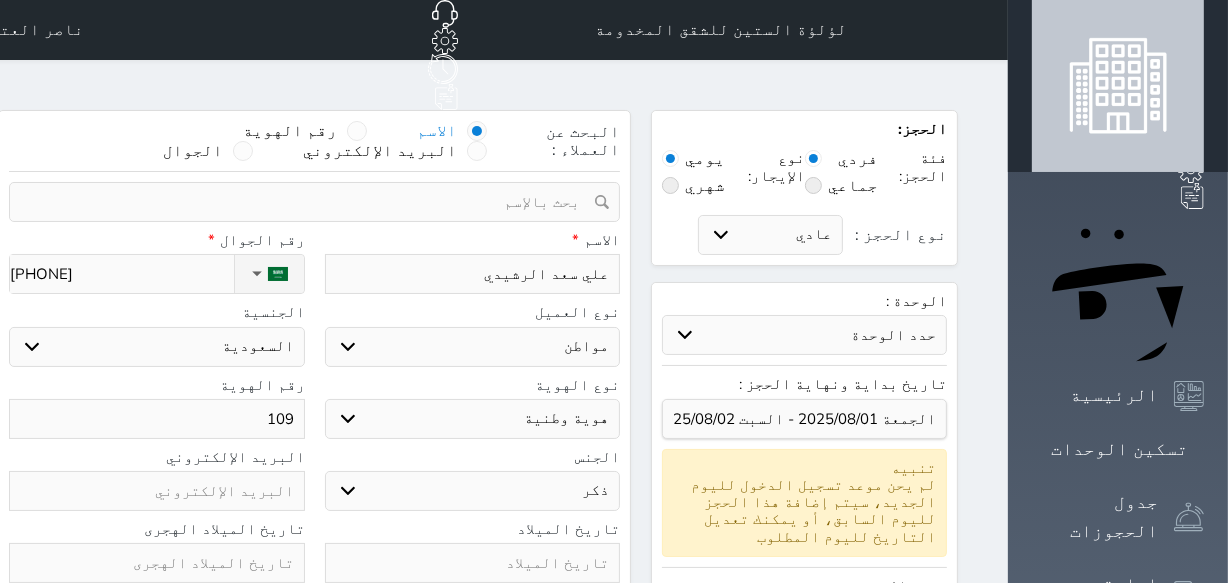 type on "1090" 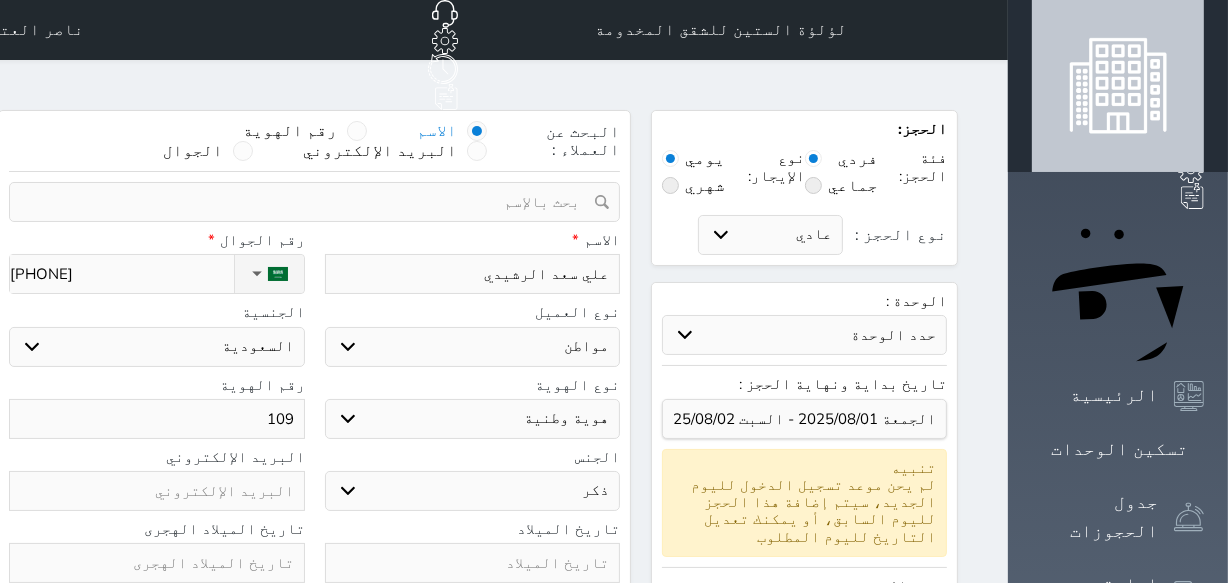 select 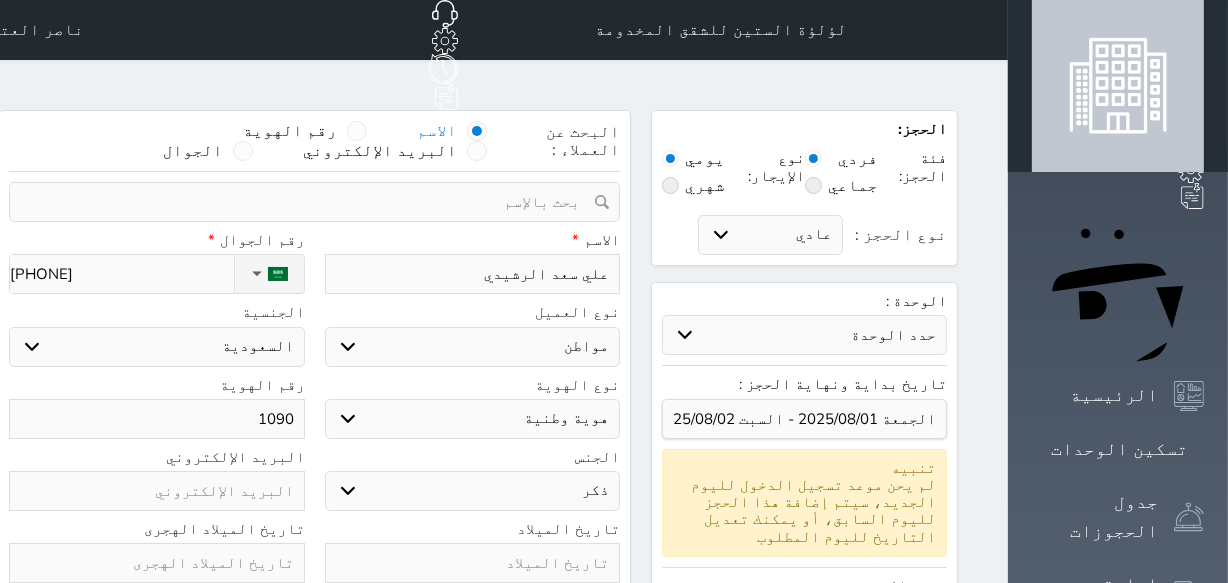 type on "10907" 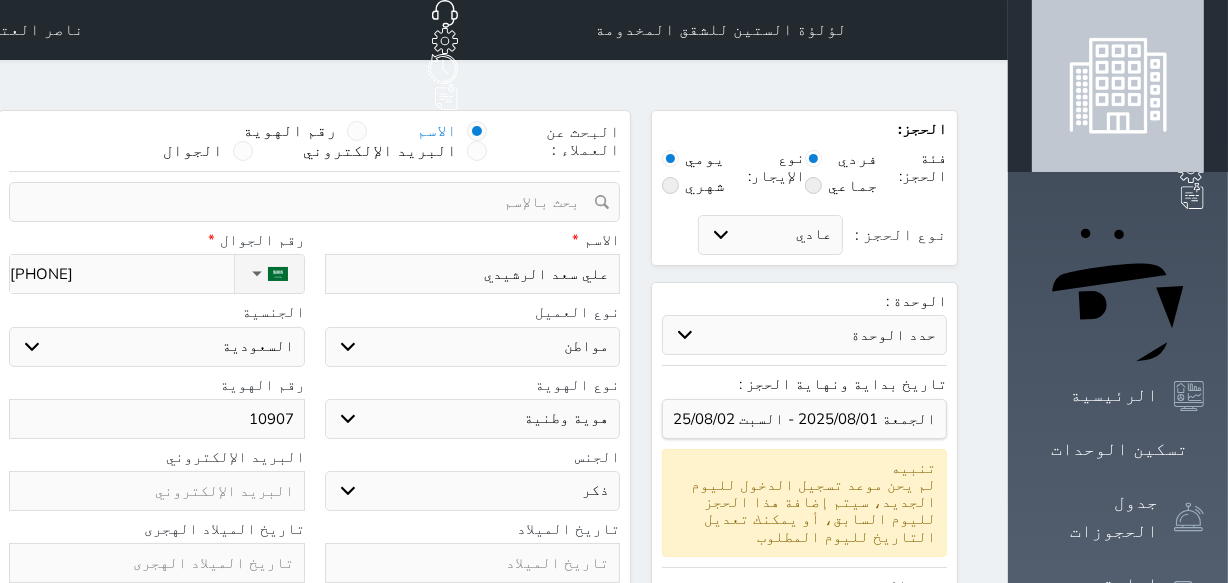select 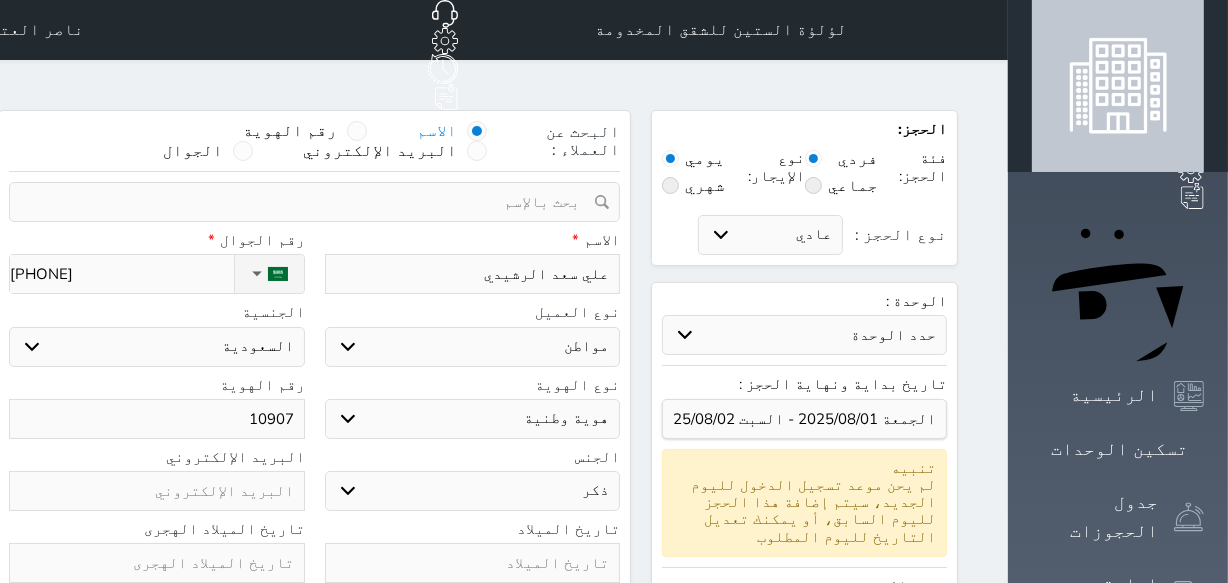 type on "109071" 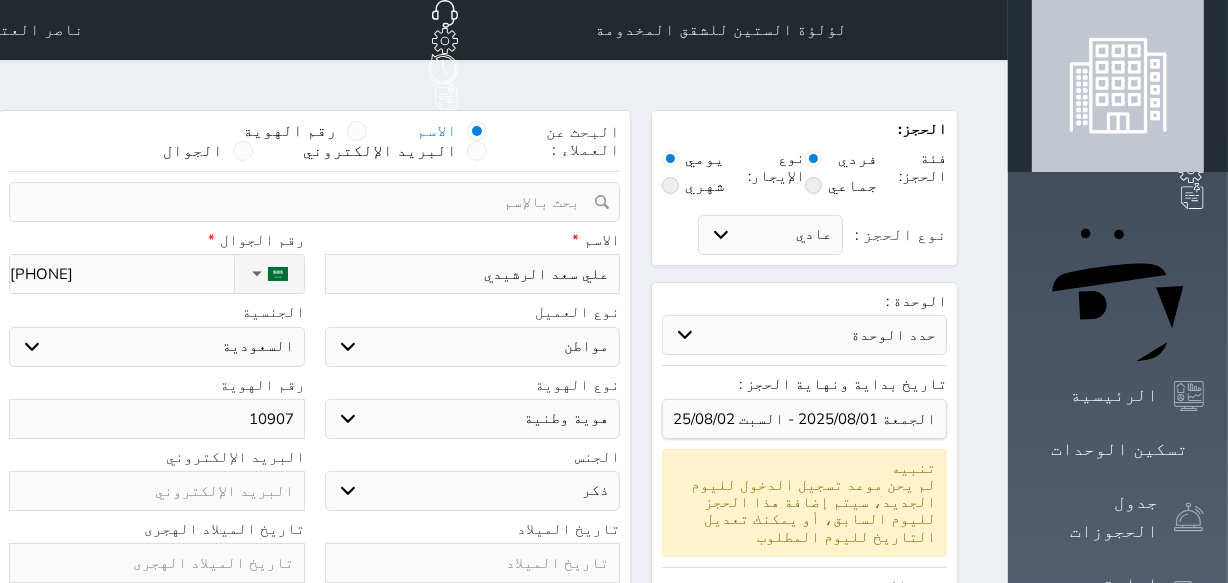 select 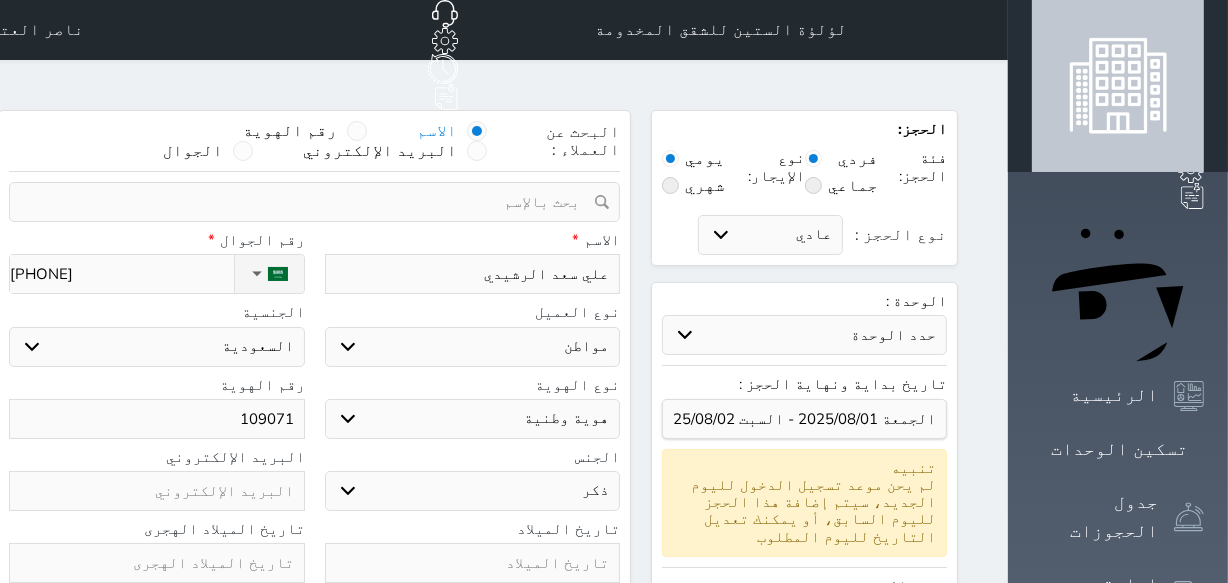 type on "[NUMBER]" 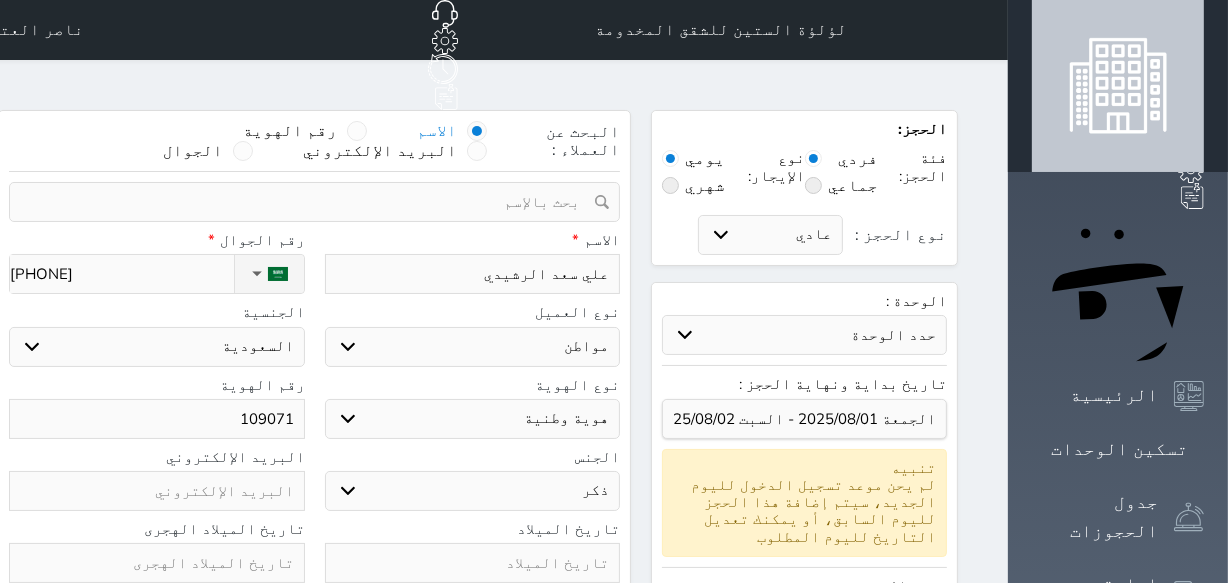 type 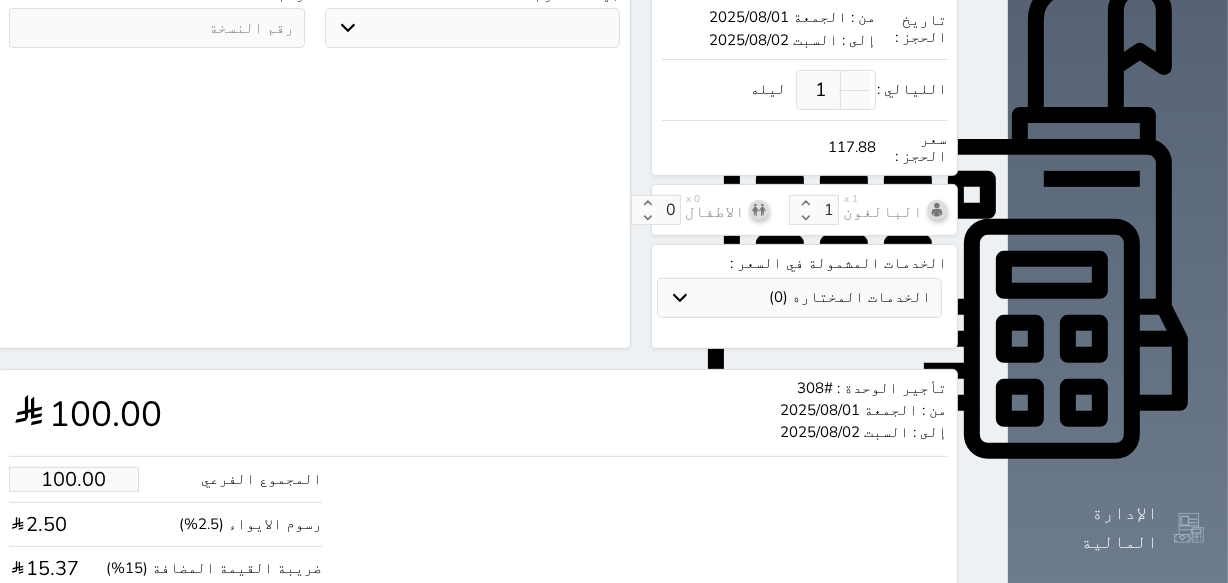 scroll, scrollTop: 748, scrollLeft: 0, axis: vertical 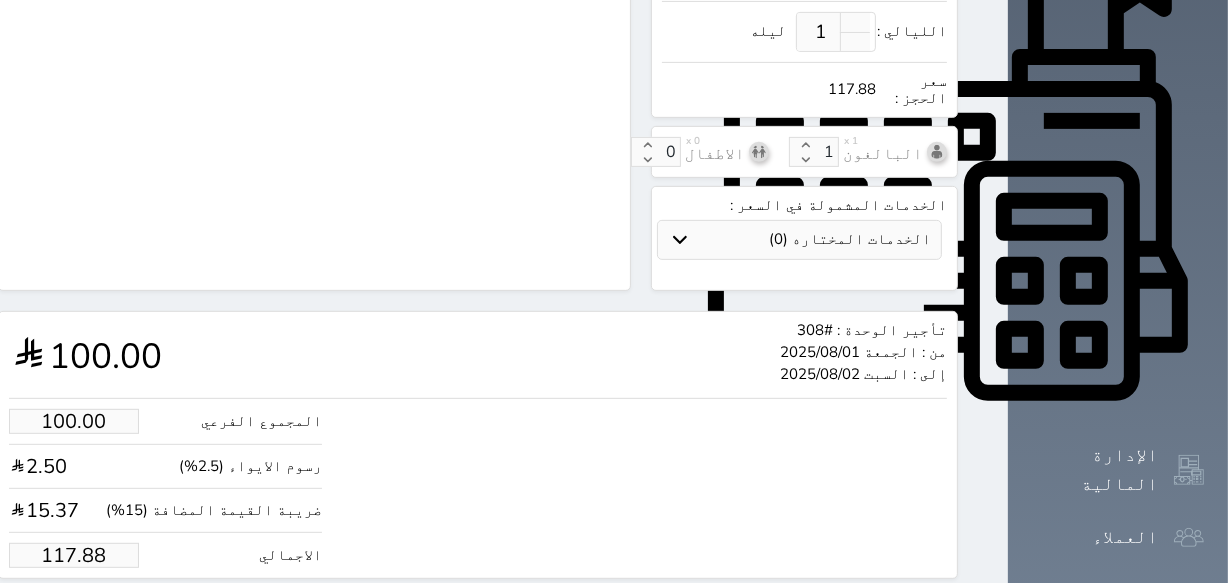 drag, startPoint x: 62, startPoint y: 485, endPoint x: 183, endPoint y: 480, distance: 121.103264 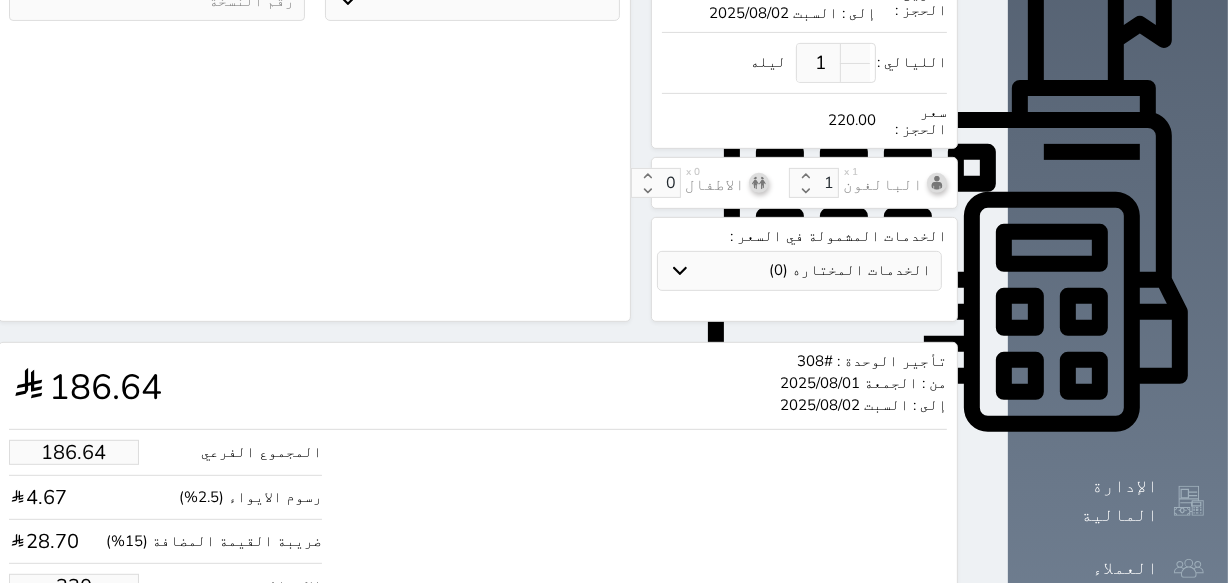 scroll, scrollTop: 748, scrollLeft: 0, axis: vertical 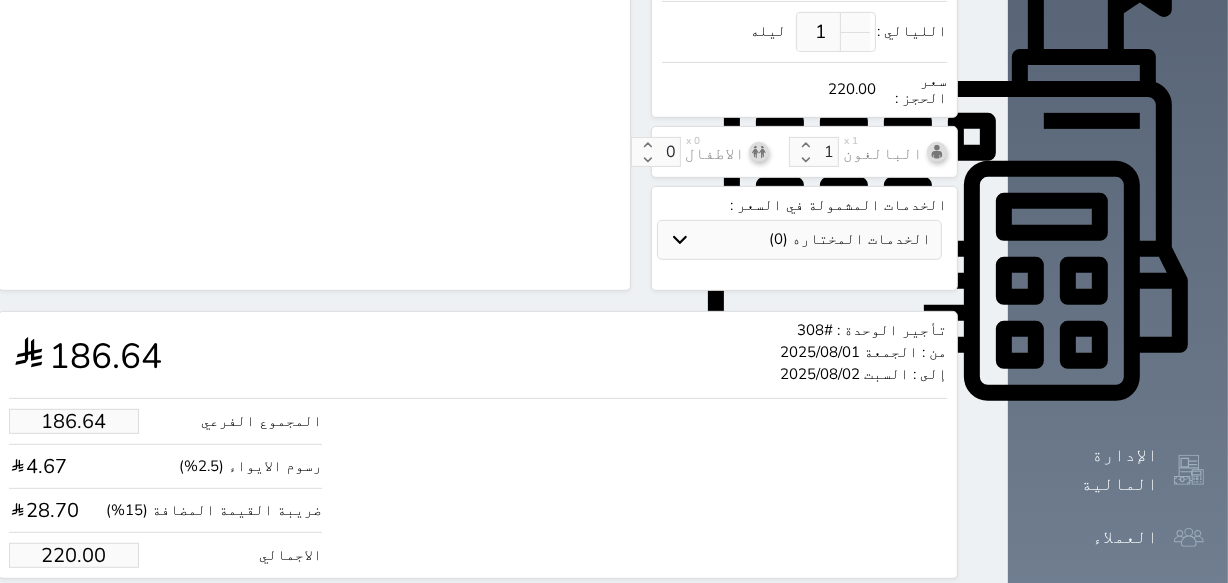 click on "حجز" at bounding box center (91, 616) 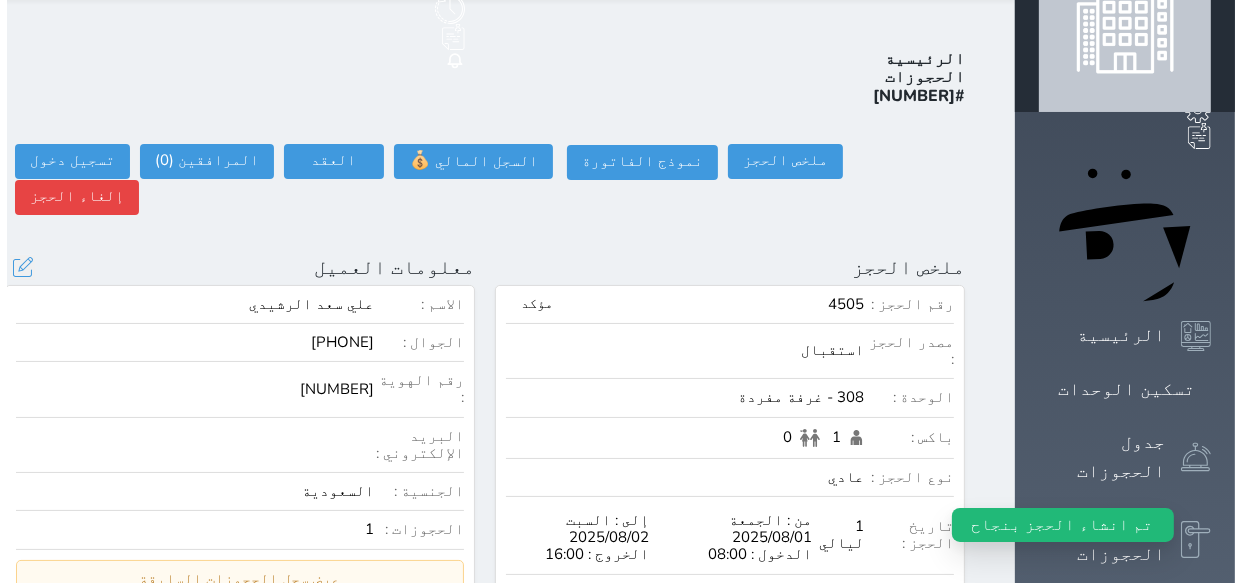 scroll, scrollTop: 90, scrollLeft: 0, axis: vertical 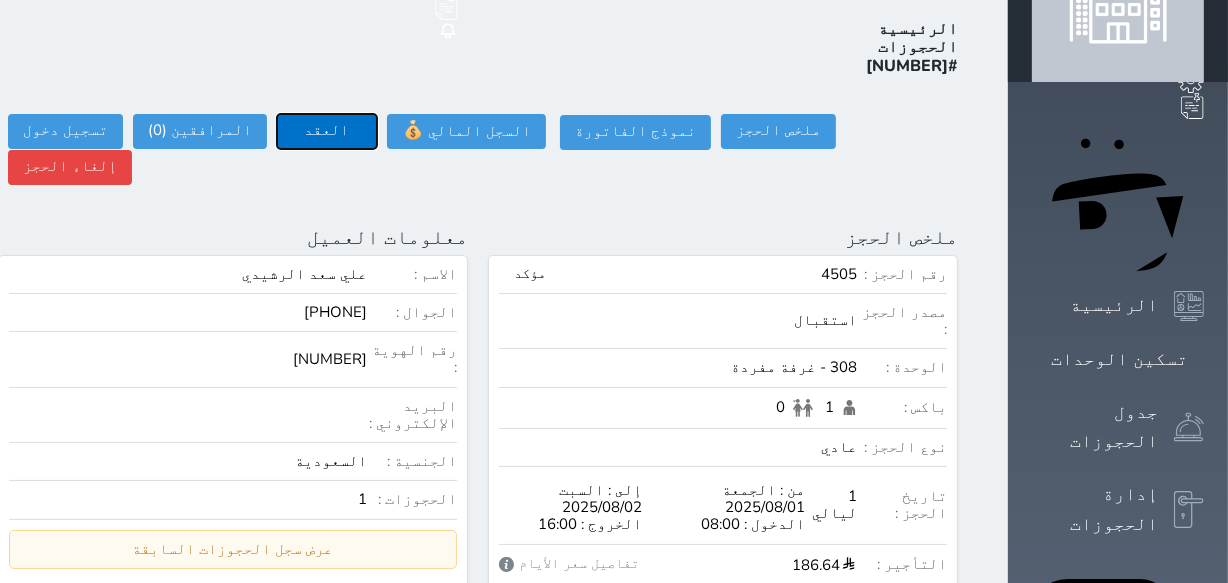 click on "العقد" at bounding box center (327, 131) 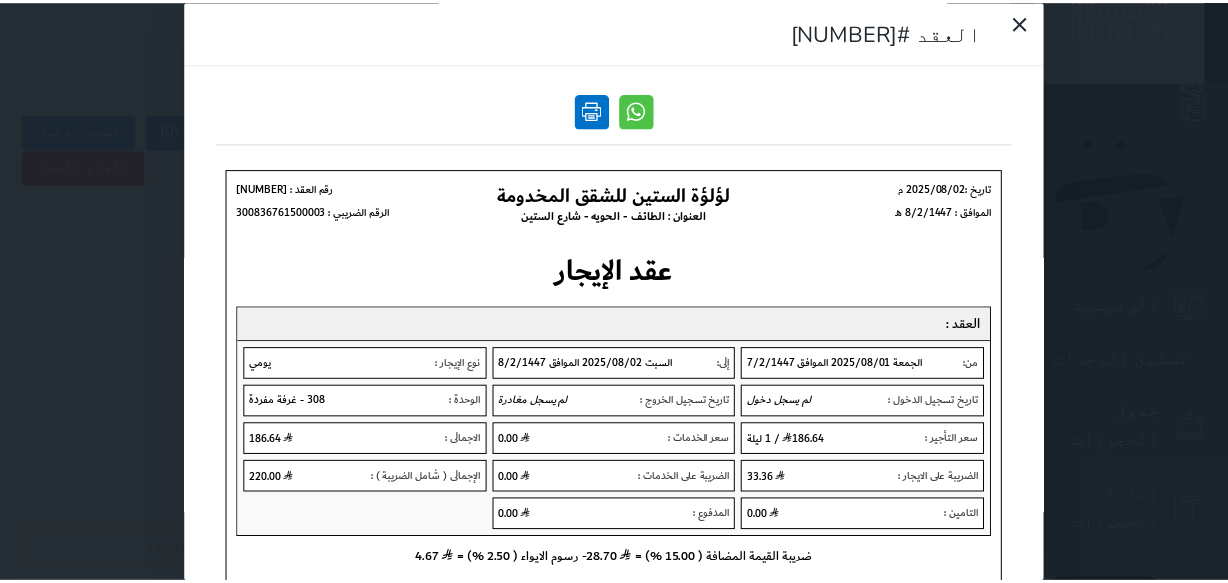 scroll, scrollTop: 0, scrollLeft: 0, axis: both 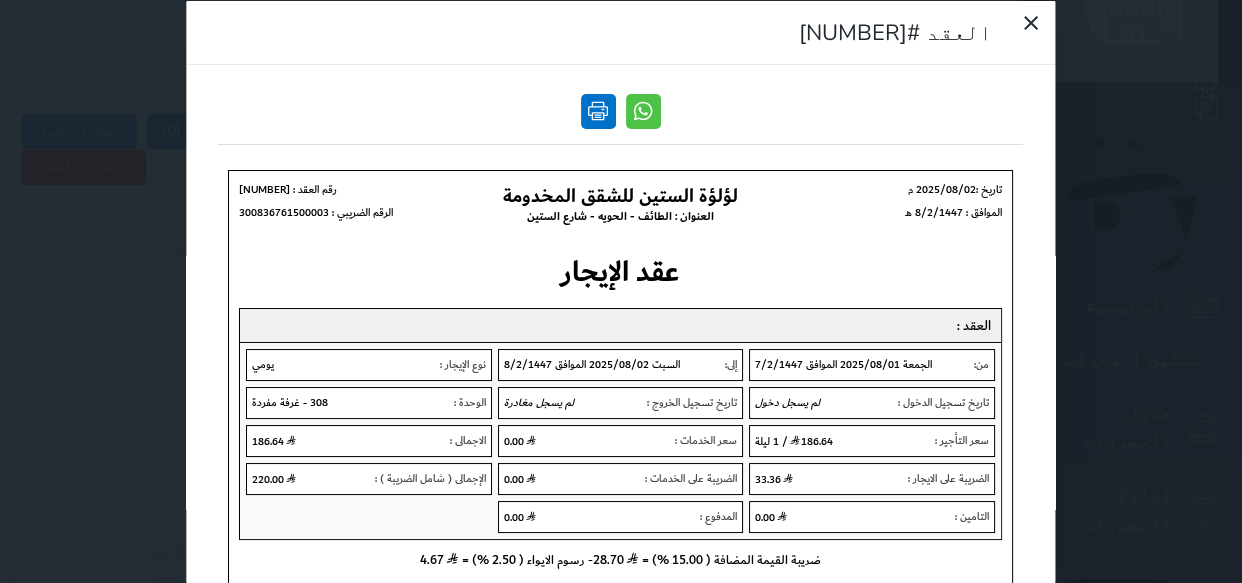 click at bounding box center [598, 110] 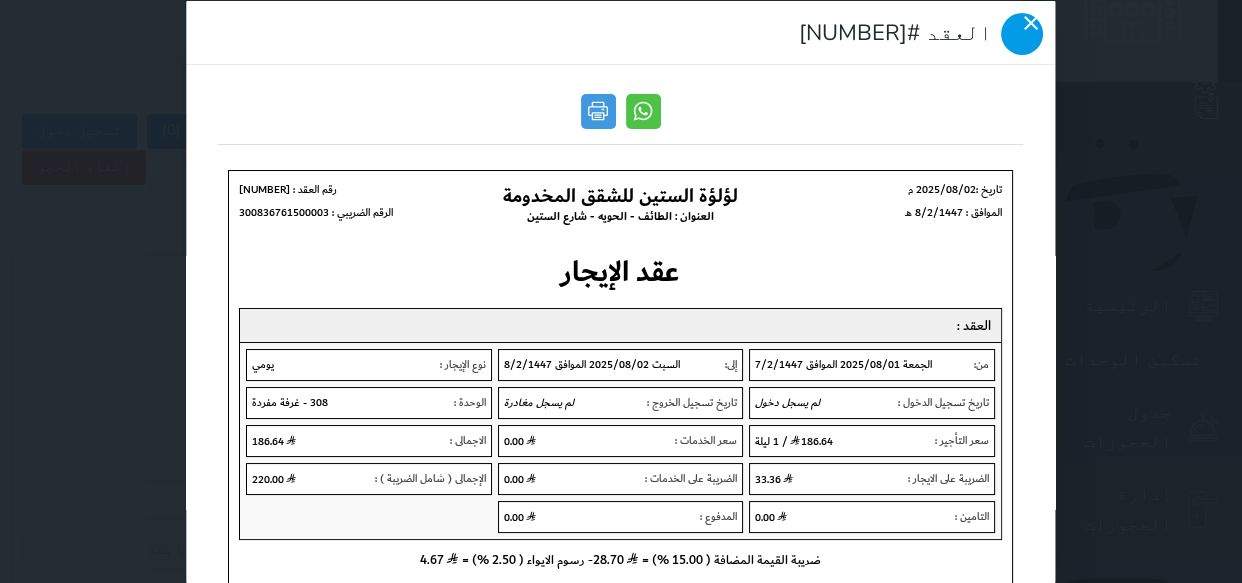 click 